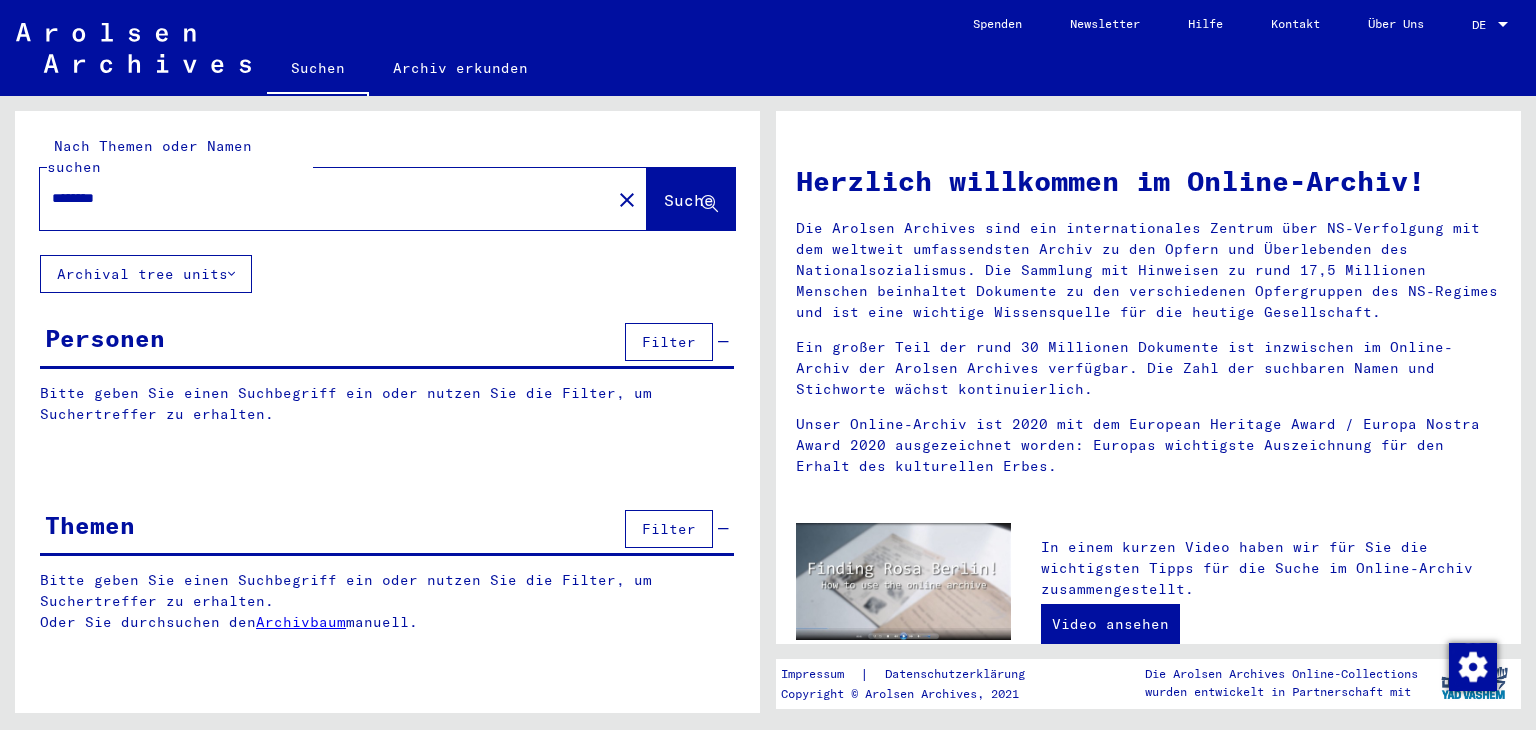 scroll, scrollTop: 0, scrollLeft: 0, axis: both 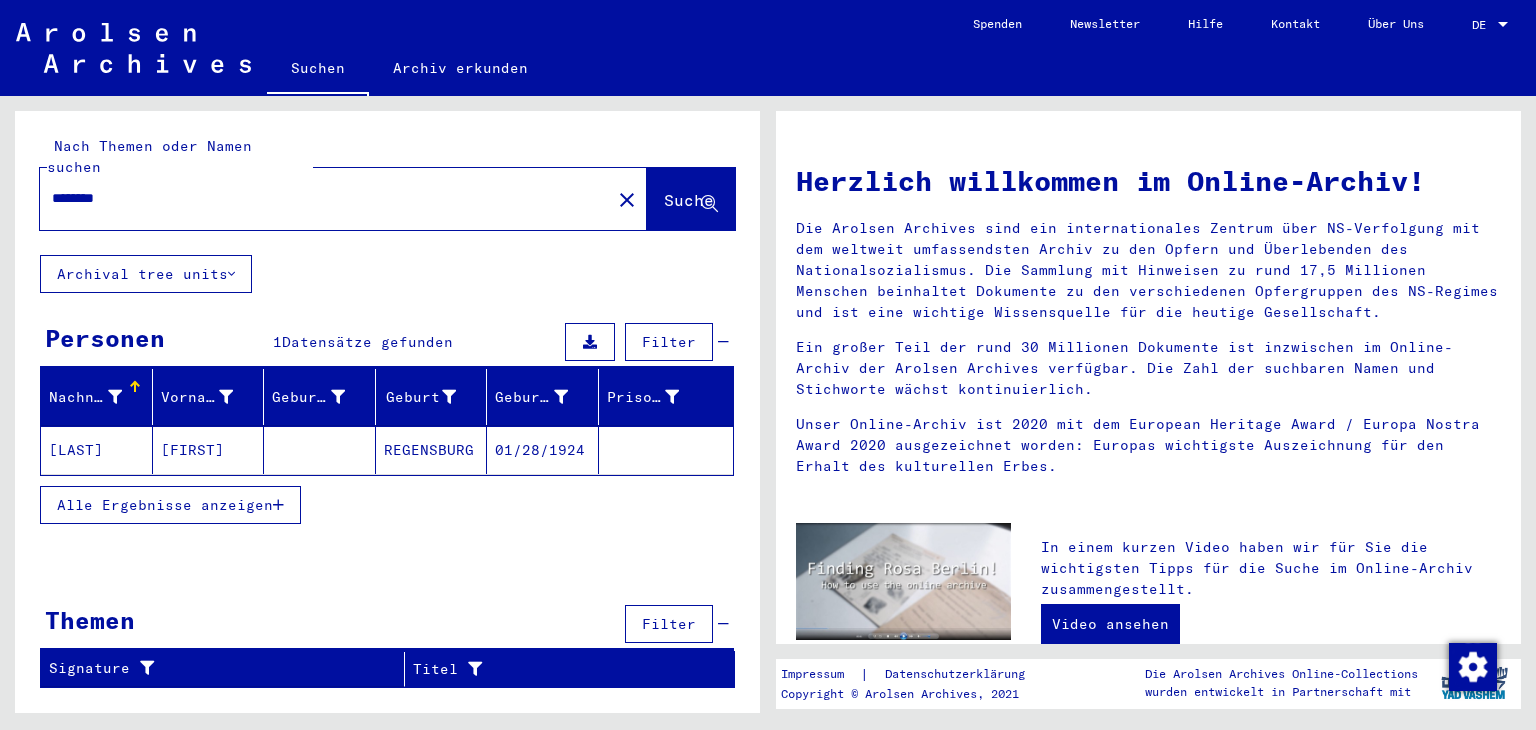 click on "REGENSBURG" at bounding box center [432, 450] 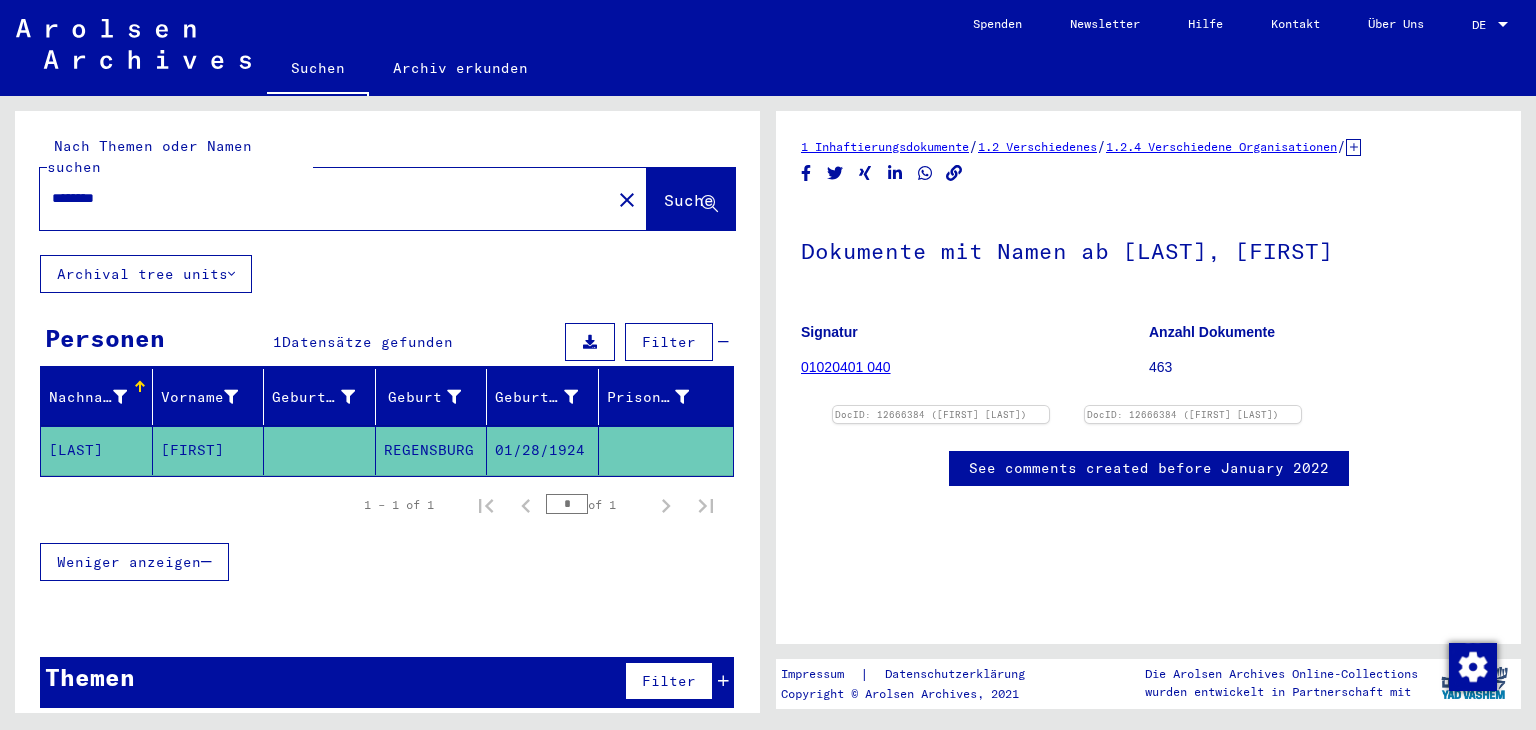 scroll, scrollTop: 0, scrollLeft: 0, axis: both 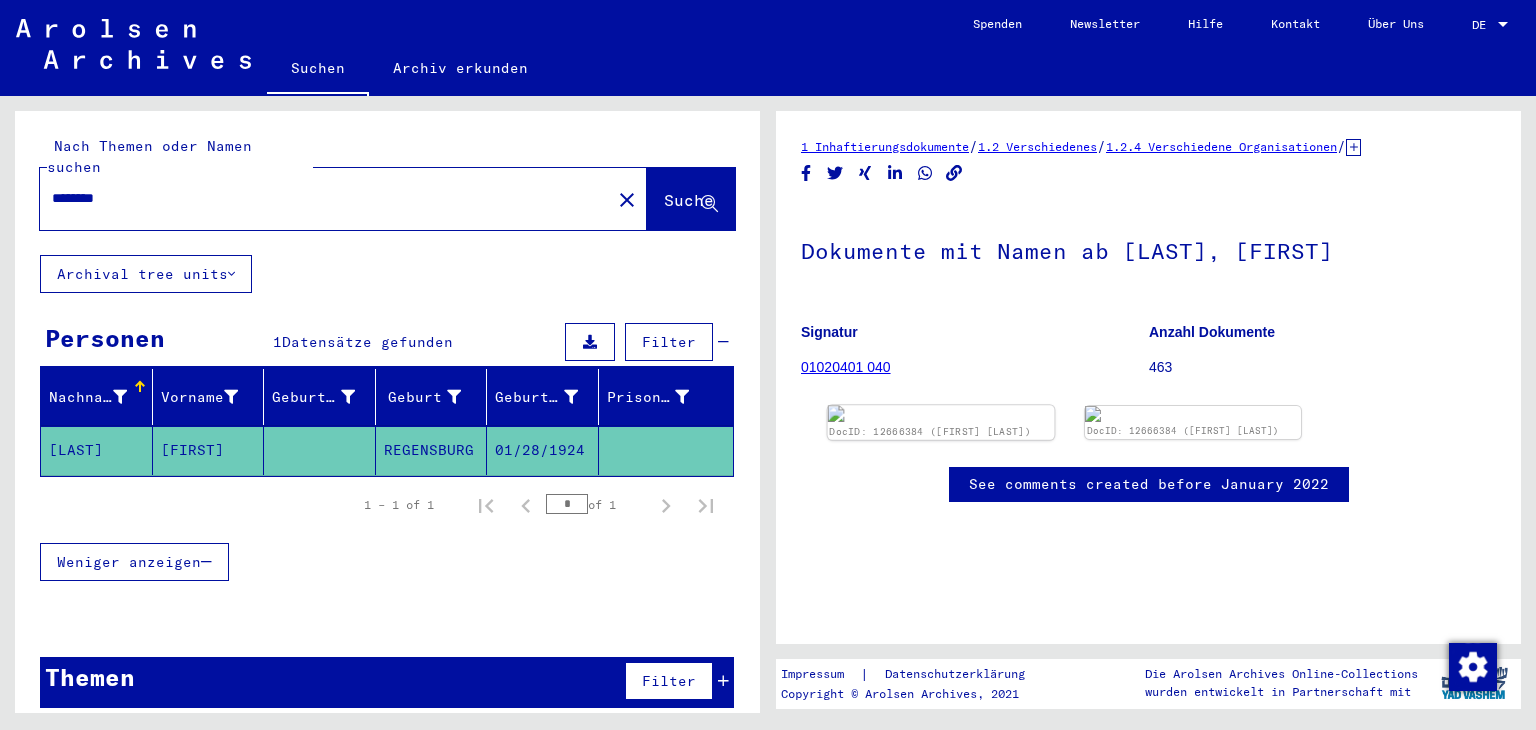 click at bounding box center [941, 413] 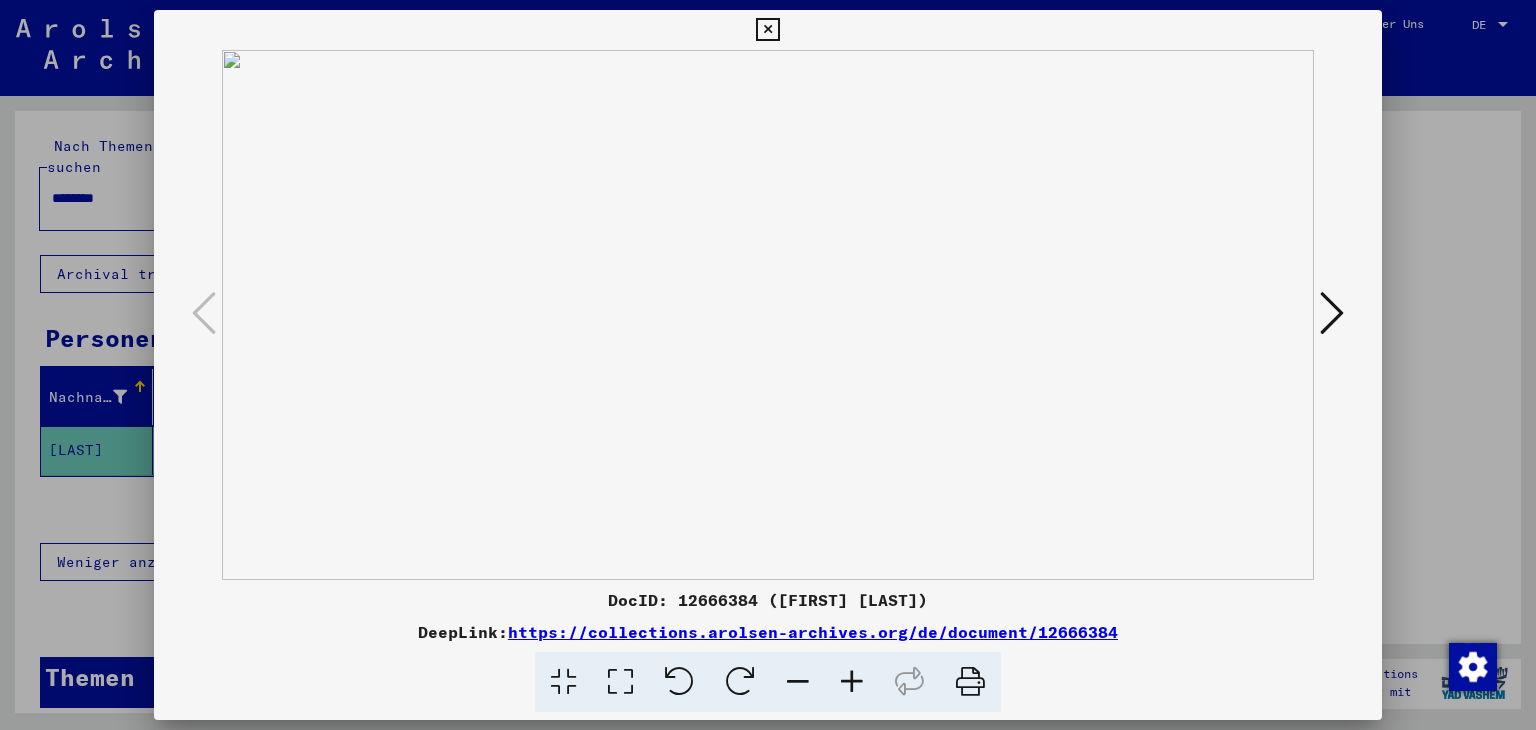 click at bounding box center (767, 30) 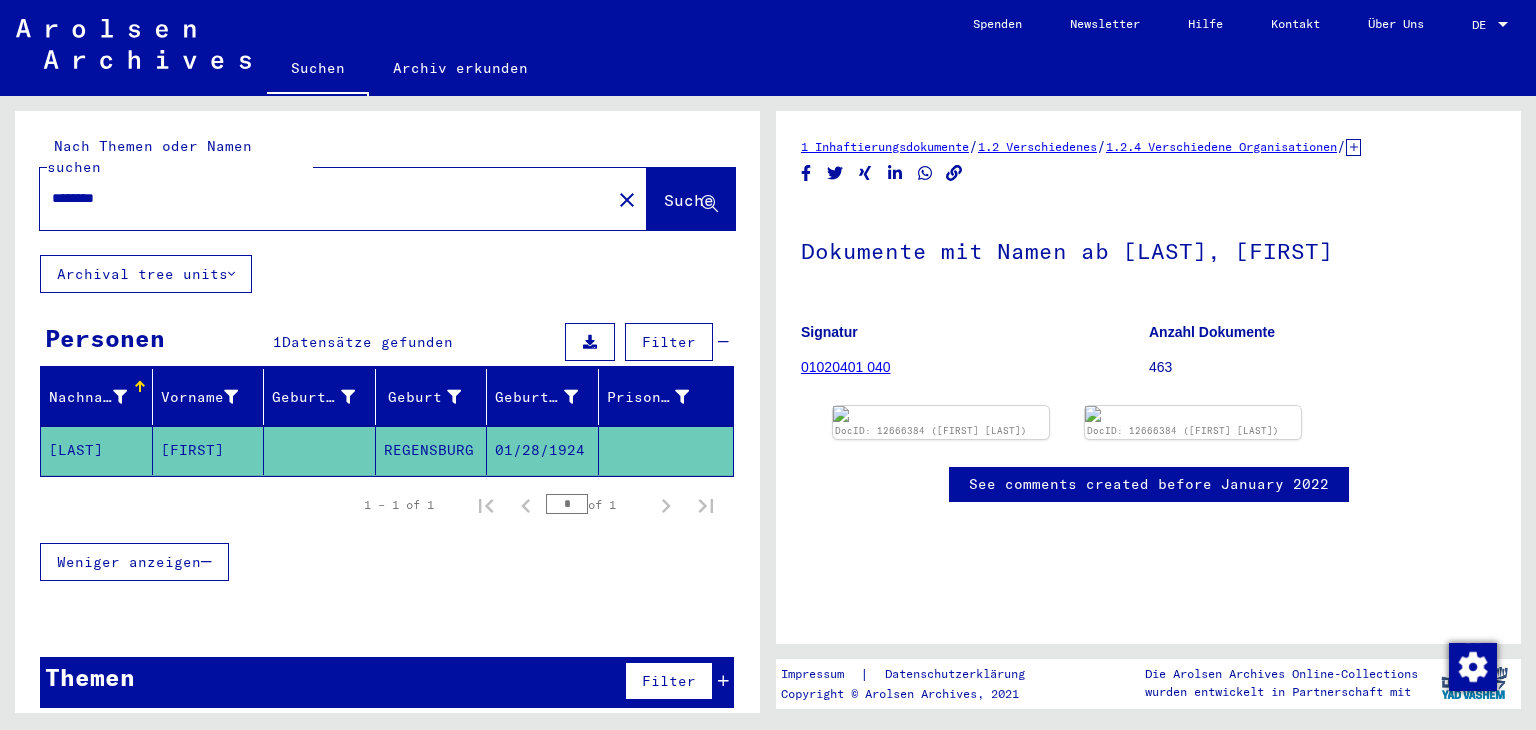 click on "close" at bounding box center [627, 200] 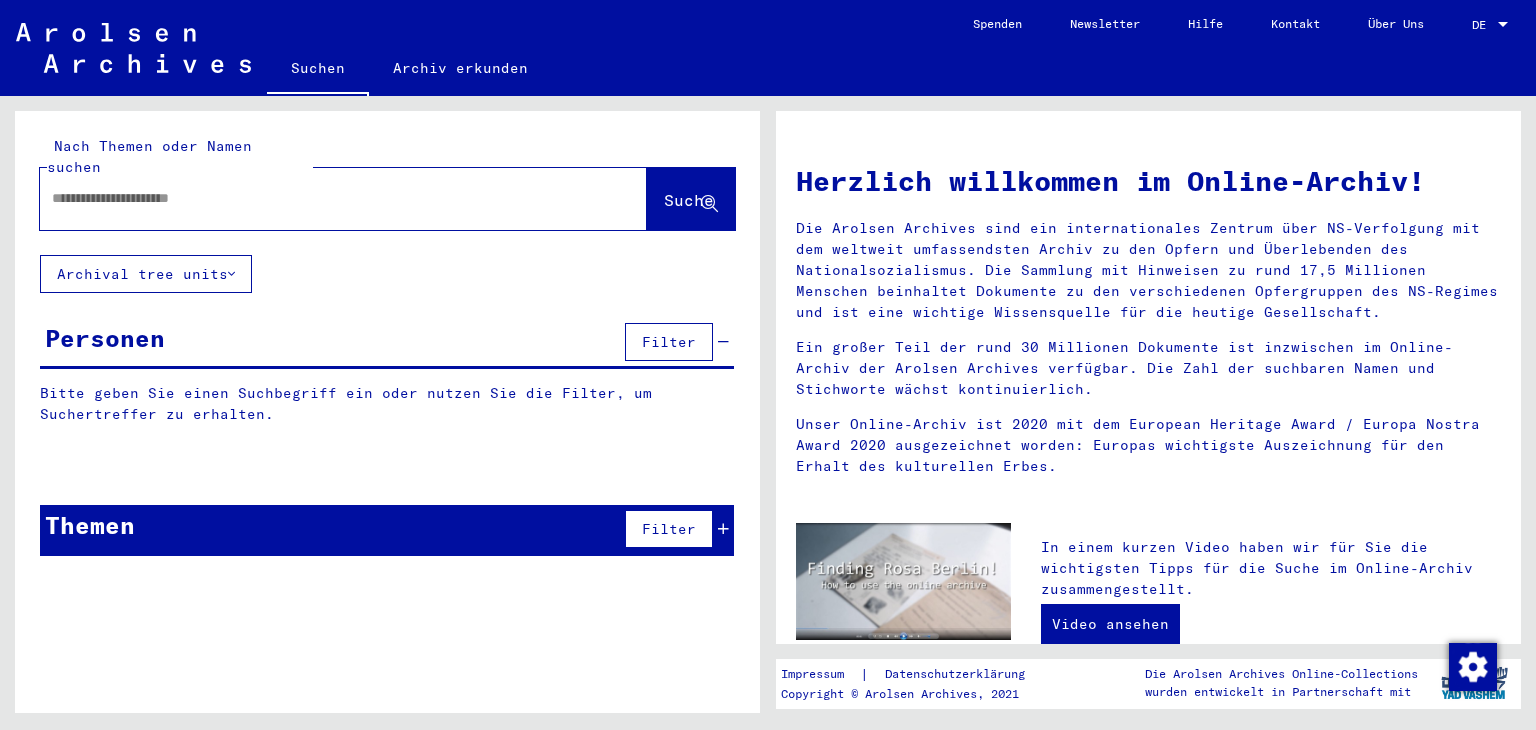 paste on "********" 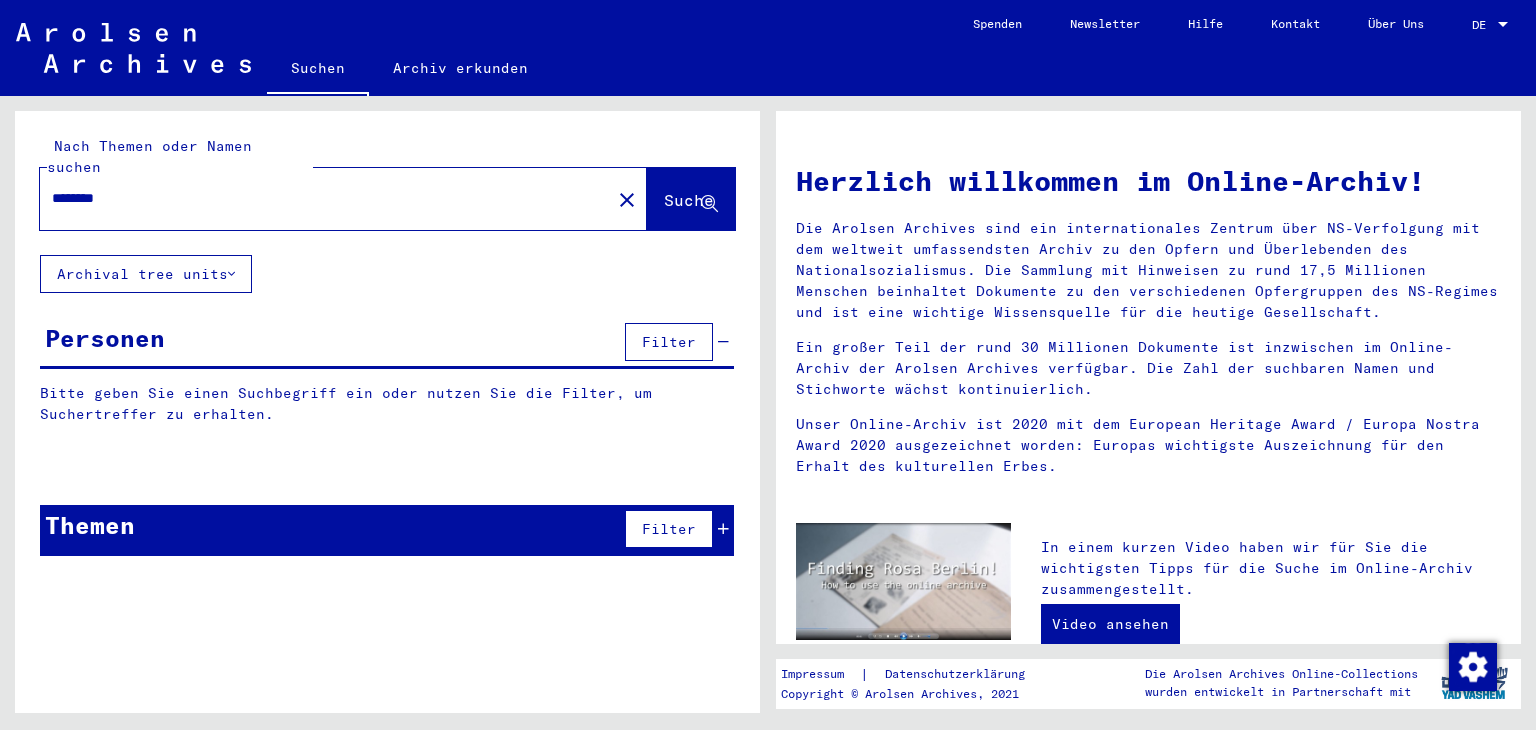 type on "********" 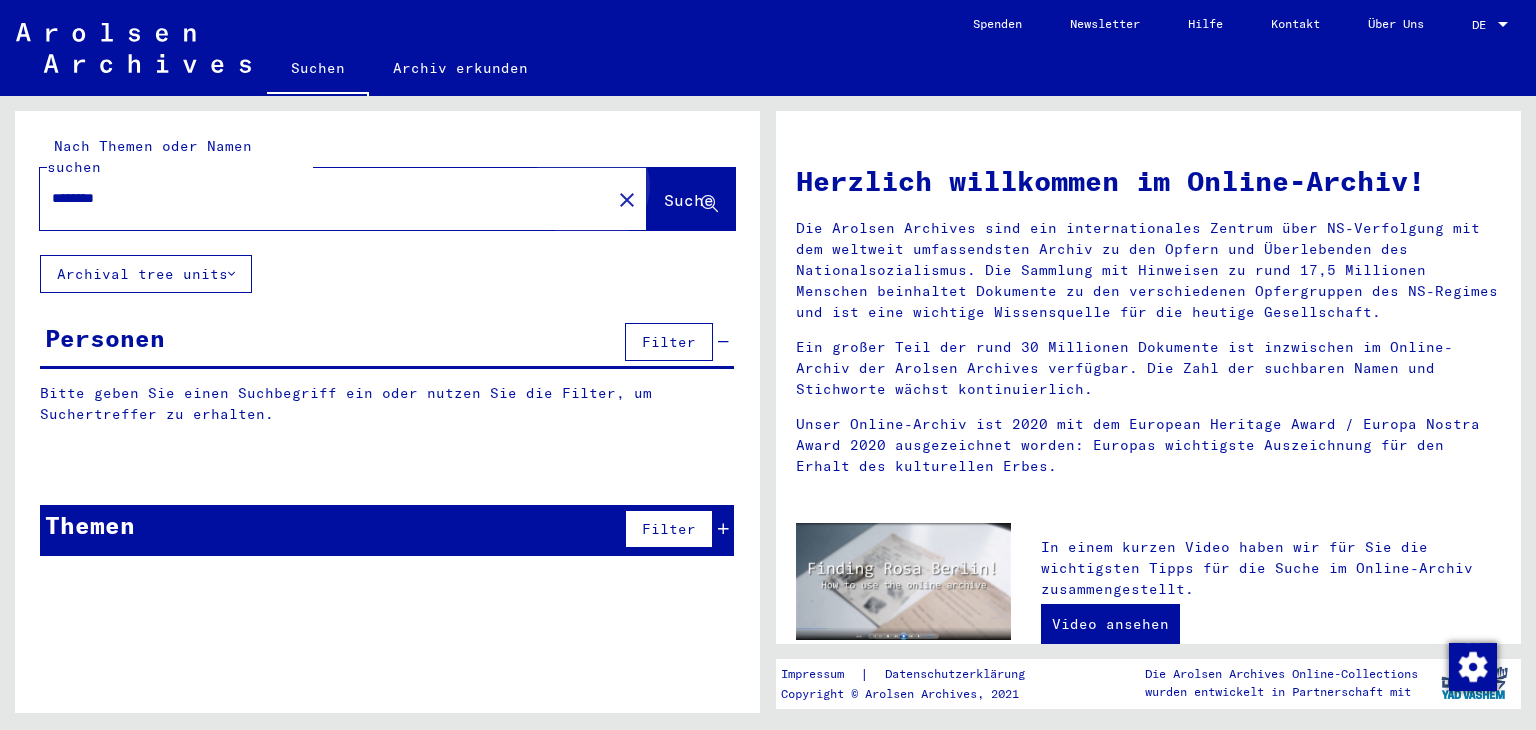 click on "Suche" at bounding box center [691, 201] 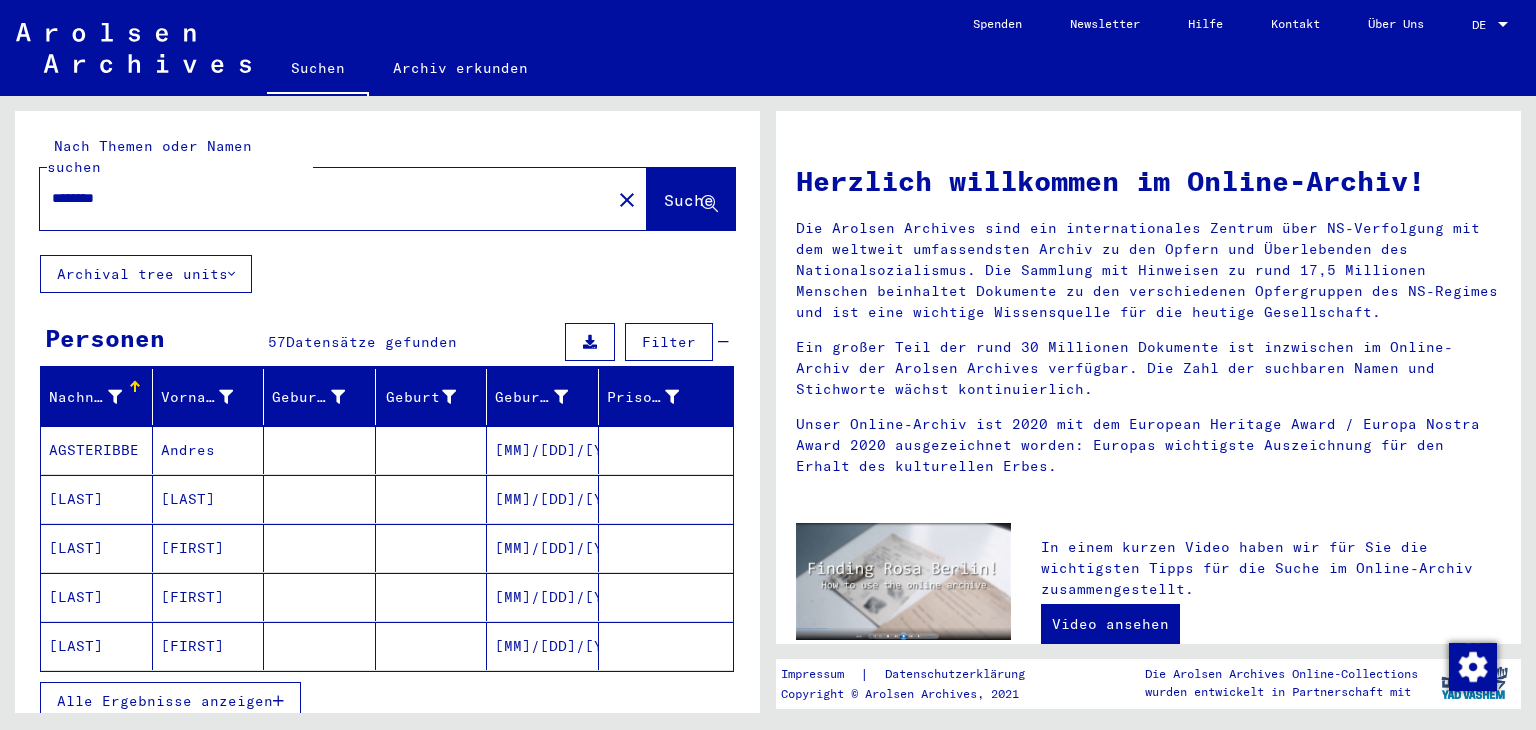 scroll, scrollTop: 129, scrollLeft: 0, axis: vertical 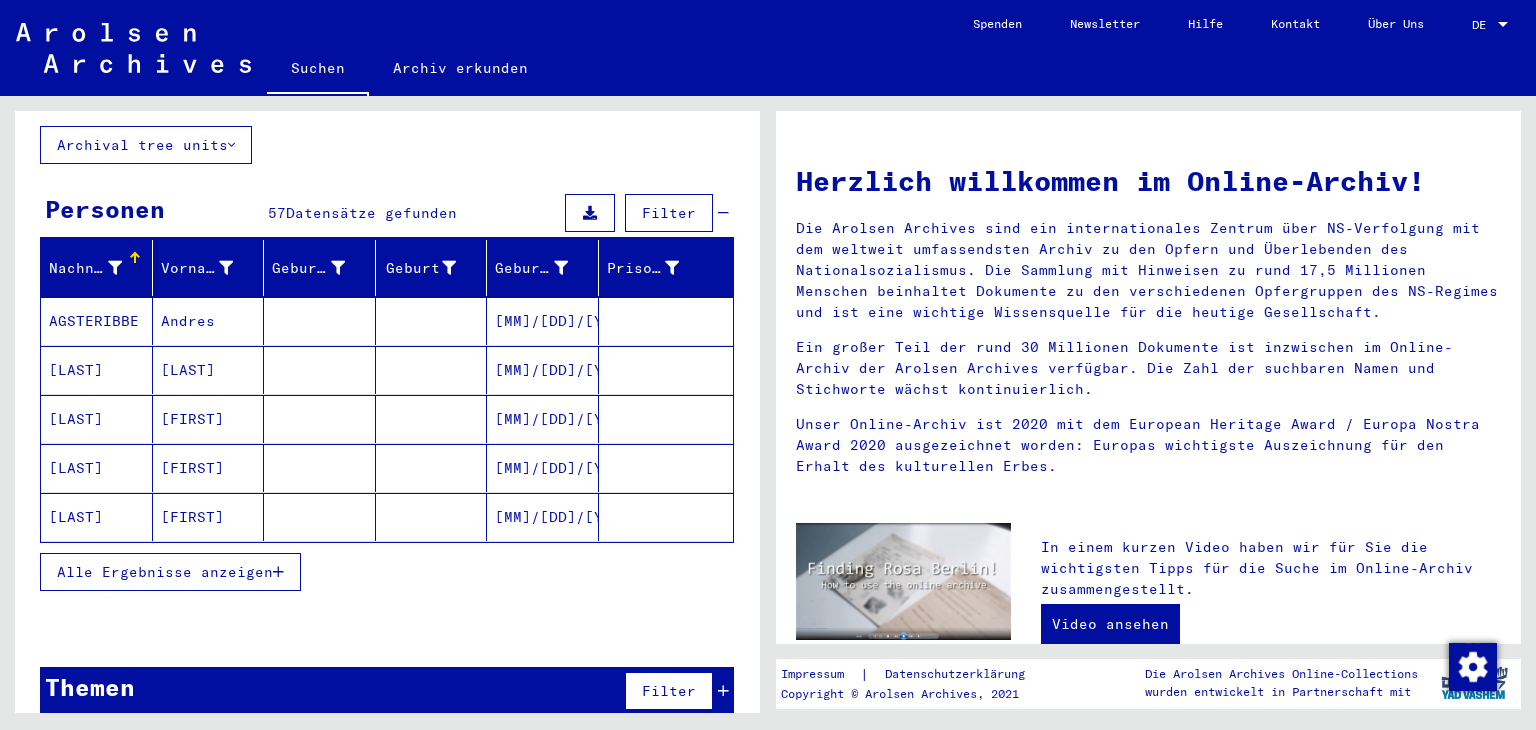 click at bounding box center [432, 321] 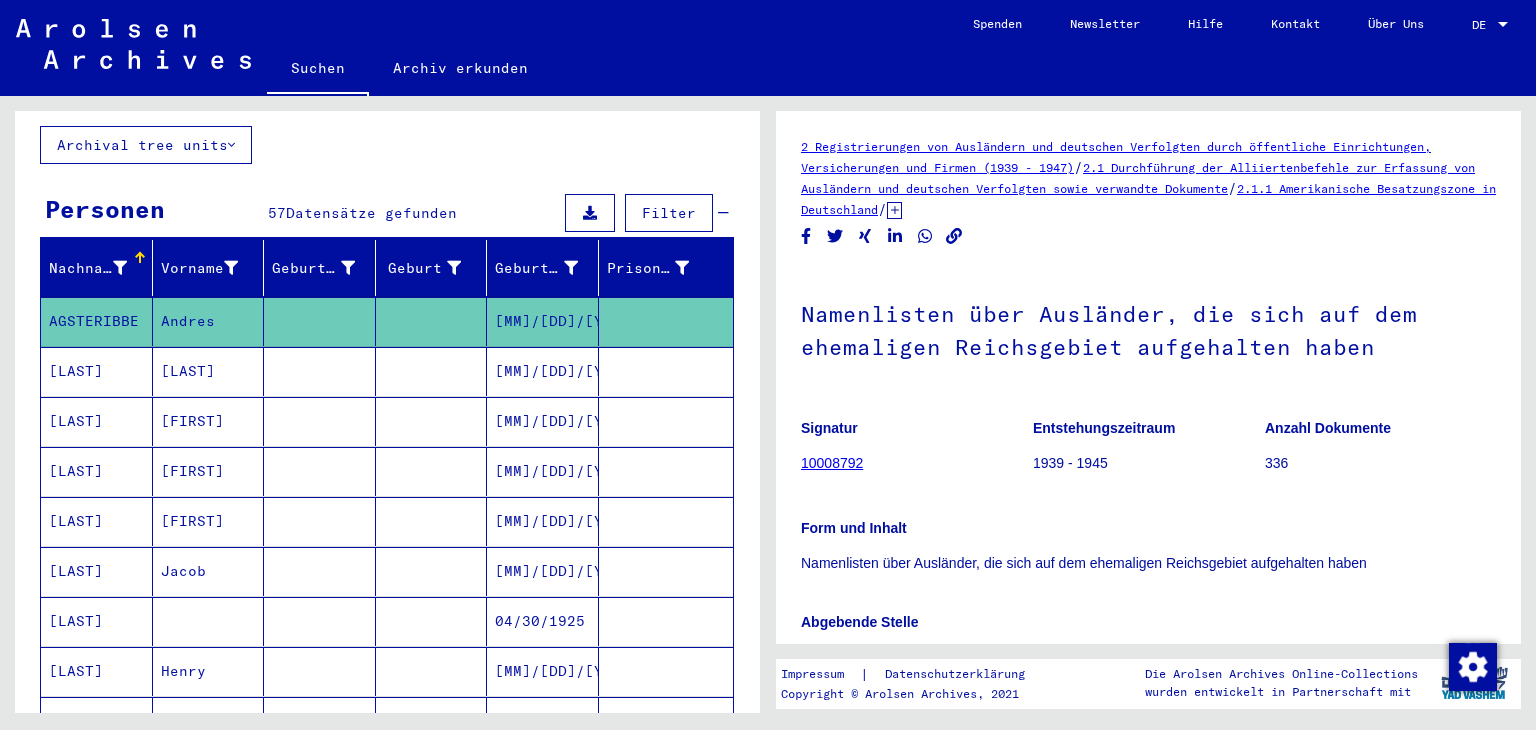scroll, scrollTop: 0, scrollLeft: 0, axis: both 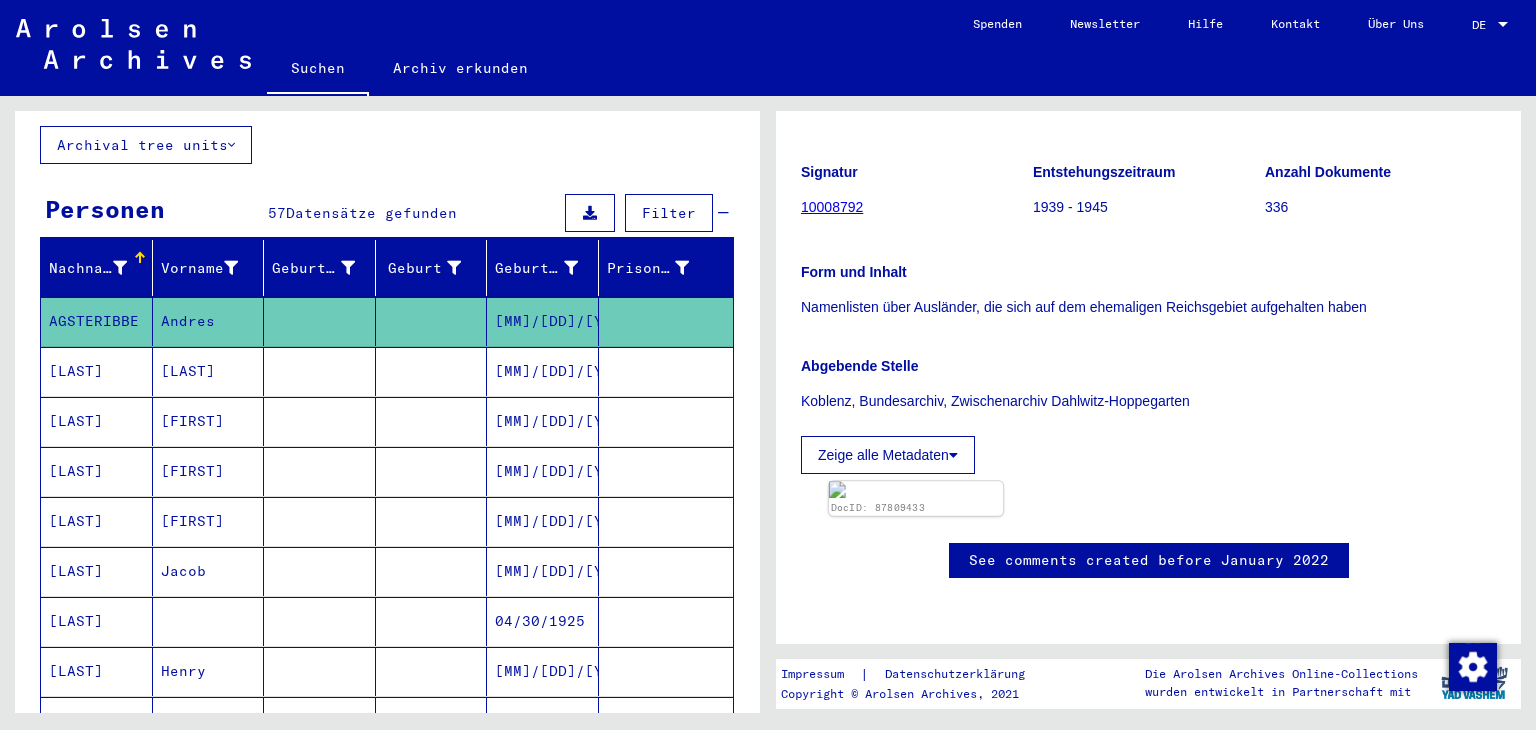 click at bounding box center [916, 489] 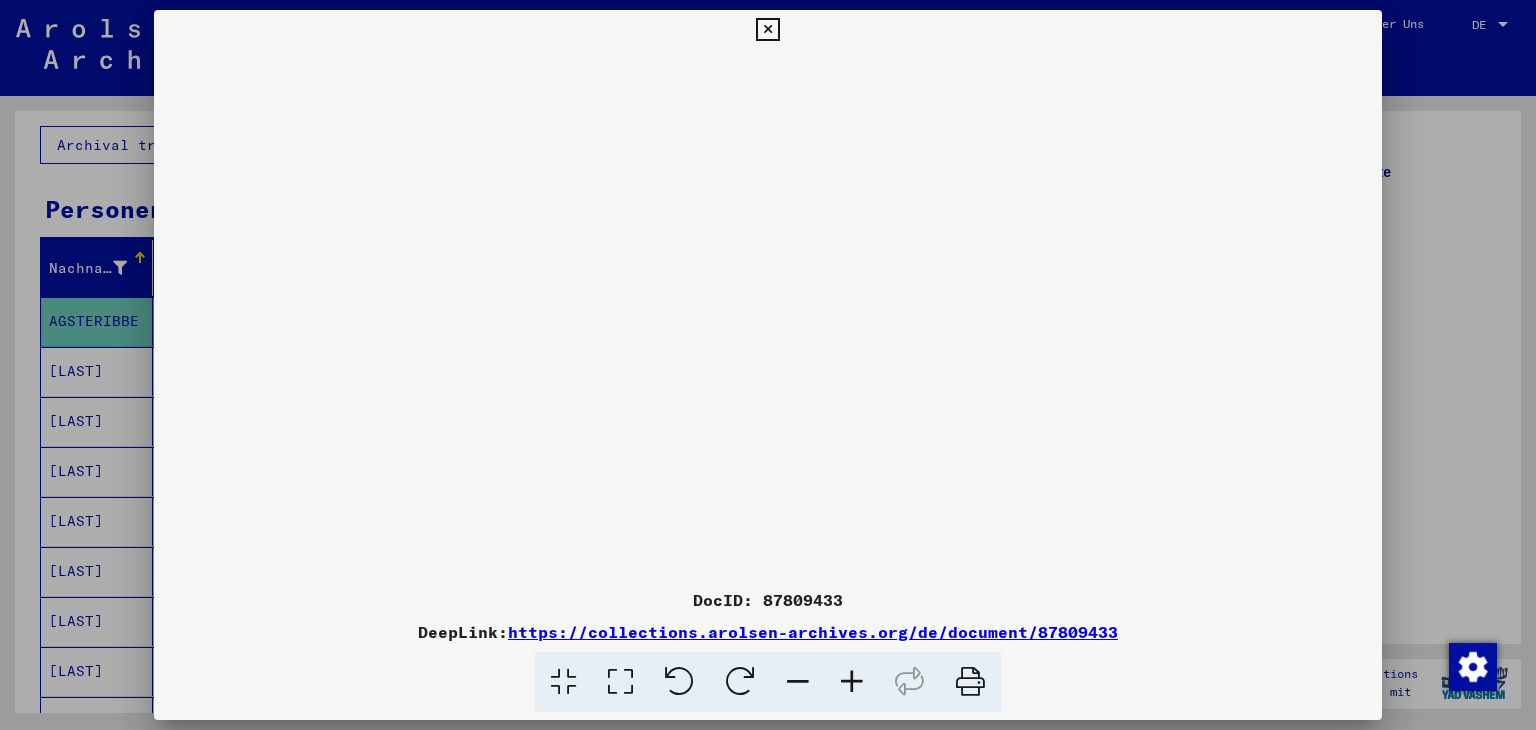 scroll, scrollTop: 970, scrollLeft: 0, axis: vertical 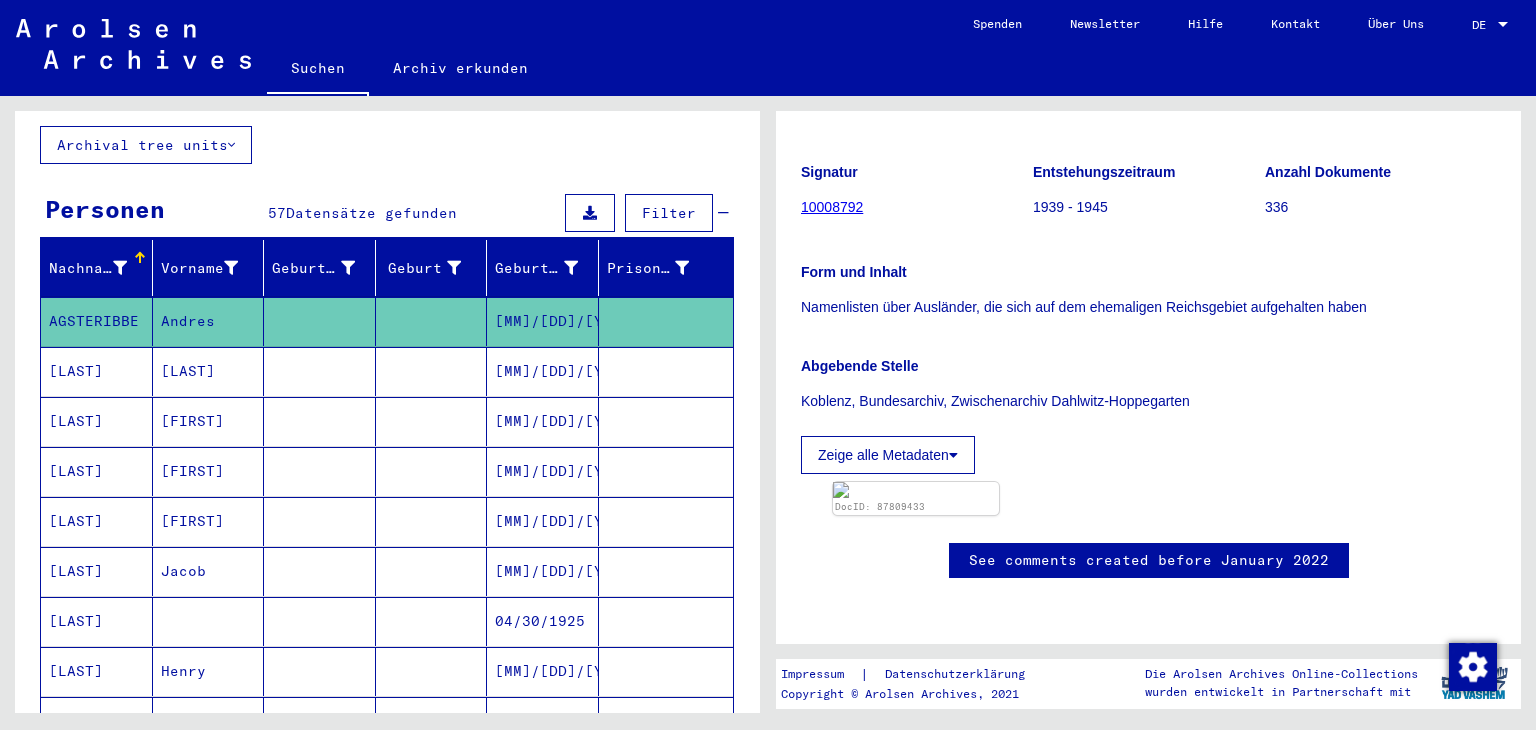 drag, startPoint x: 1500, startPoint y: 421, endPoint x: 1512, endPoint y: 421, distance: 12 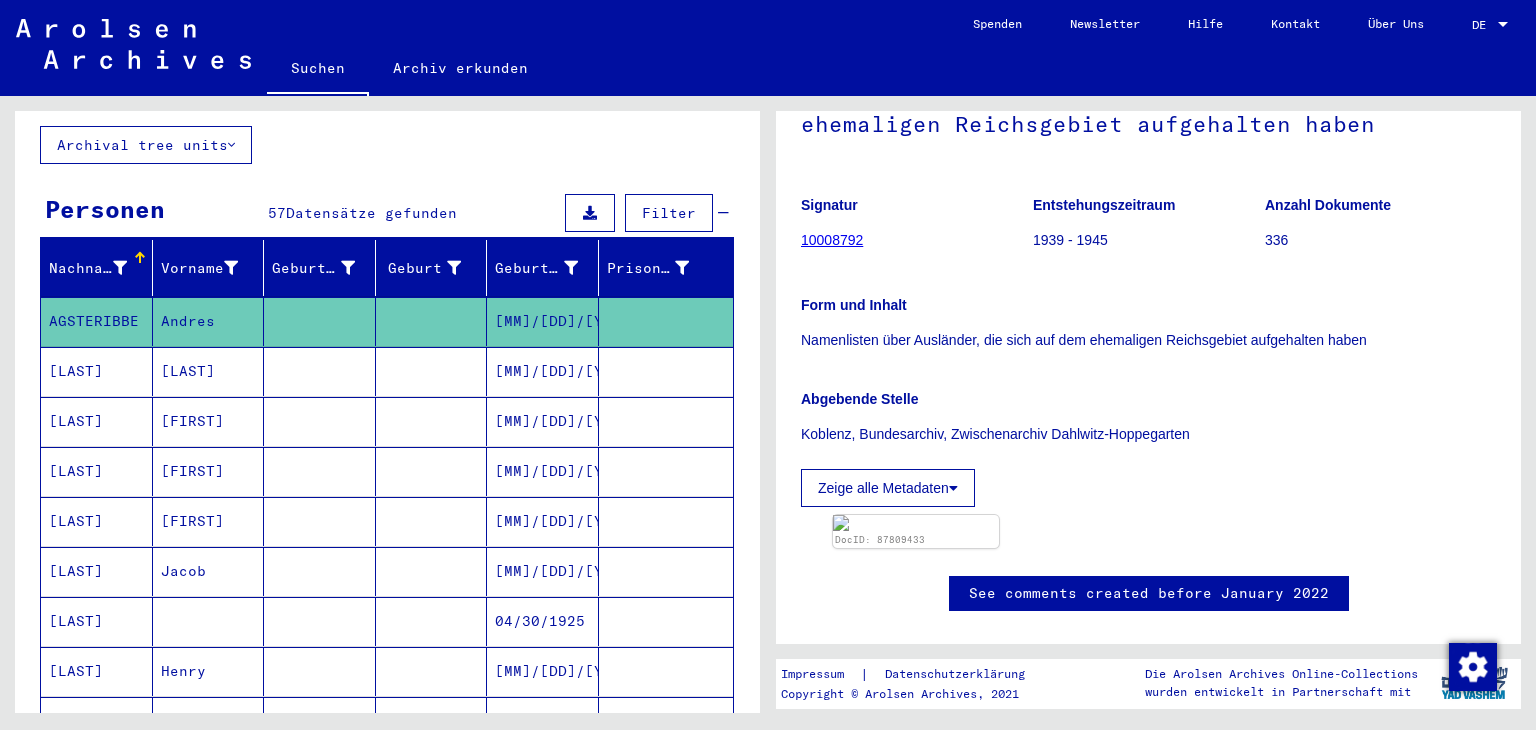 scroll, scrollTop: 209, scrollLeft: 0, axis: vertical 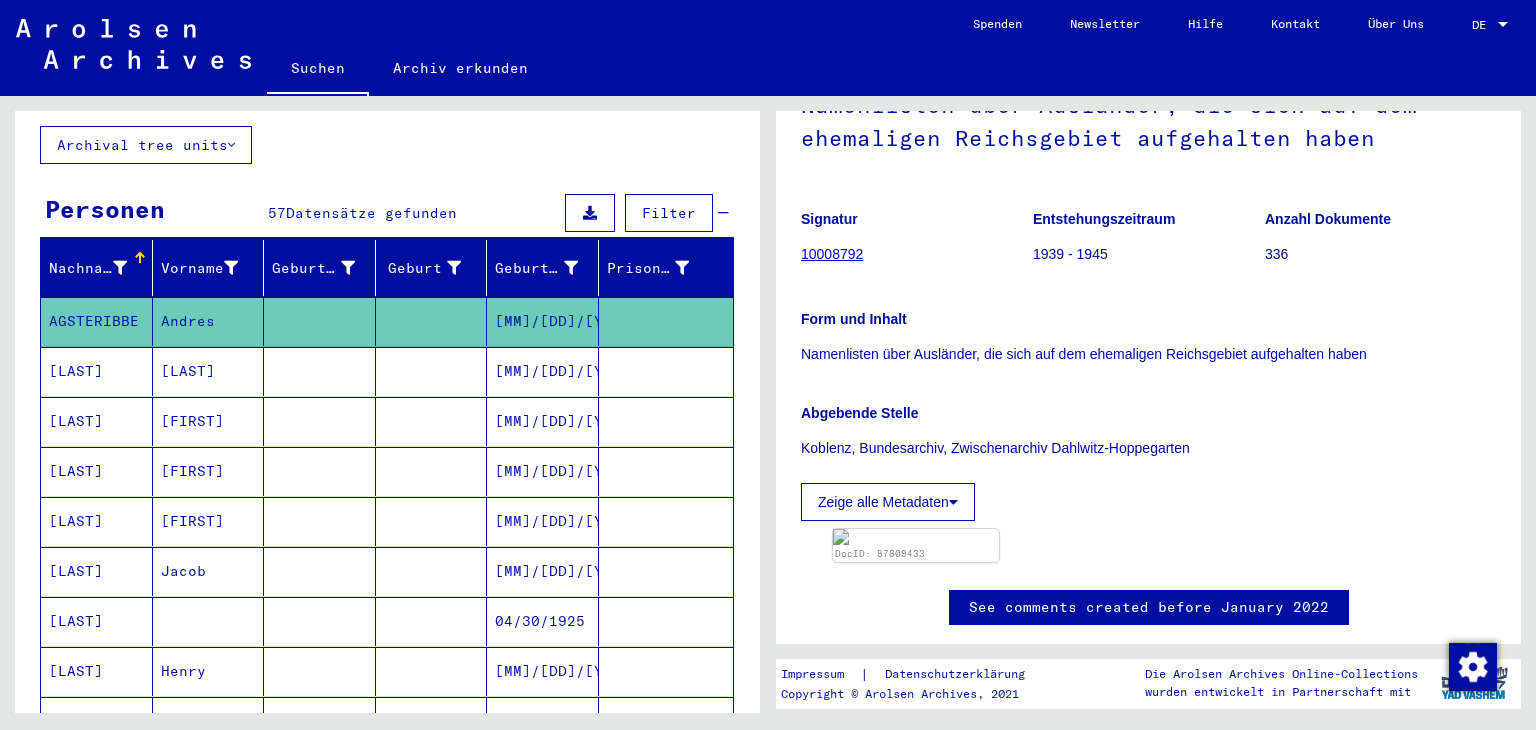 click on "Zeige alle Metadaten" at bounding box center (1148, 497) 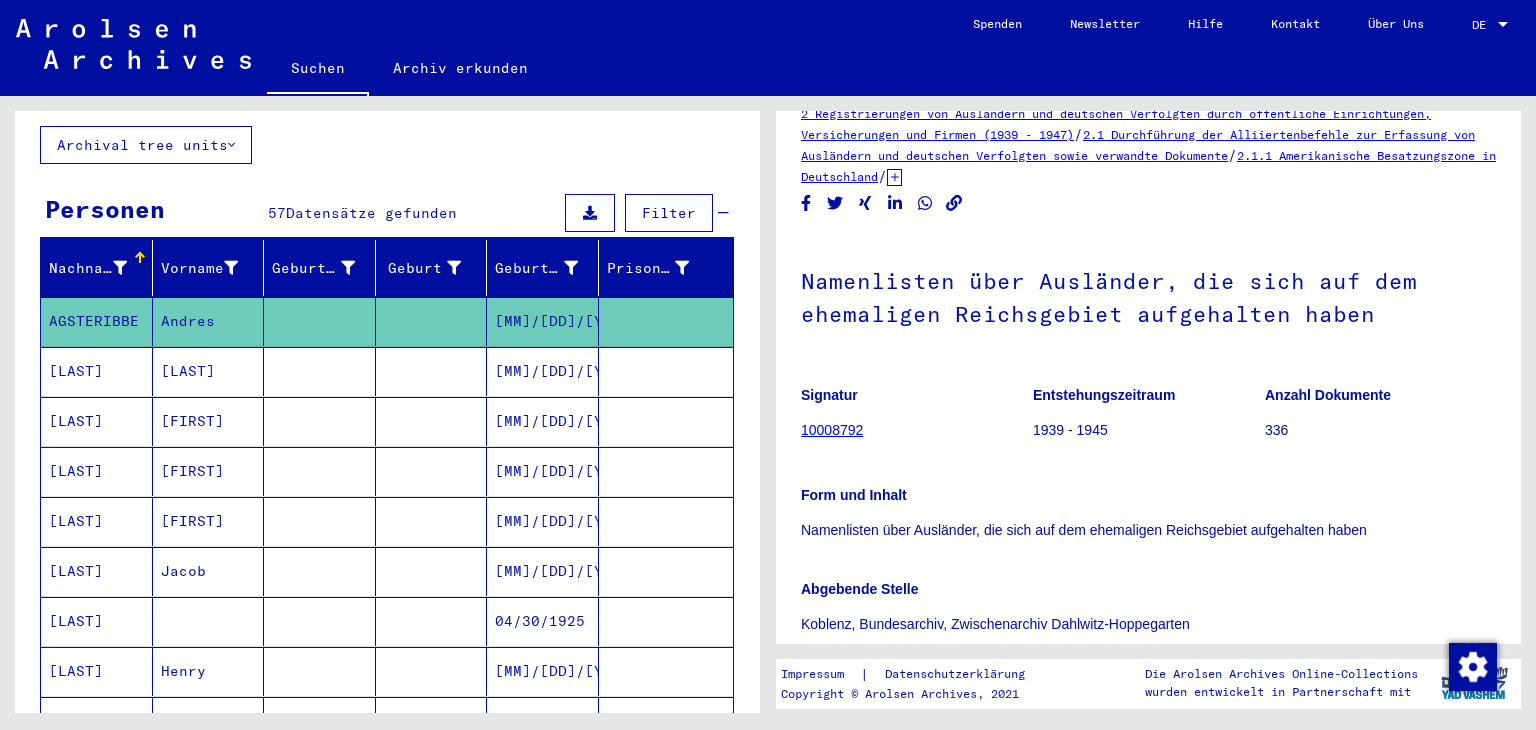 scroll, scrollTop: 0, scrollLeft: 0, axis: both 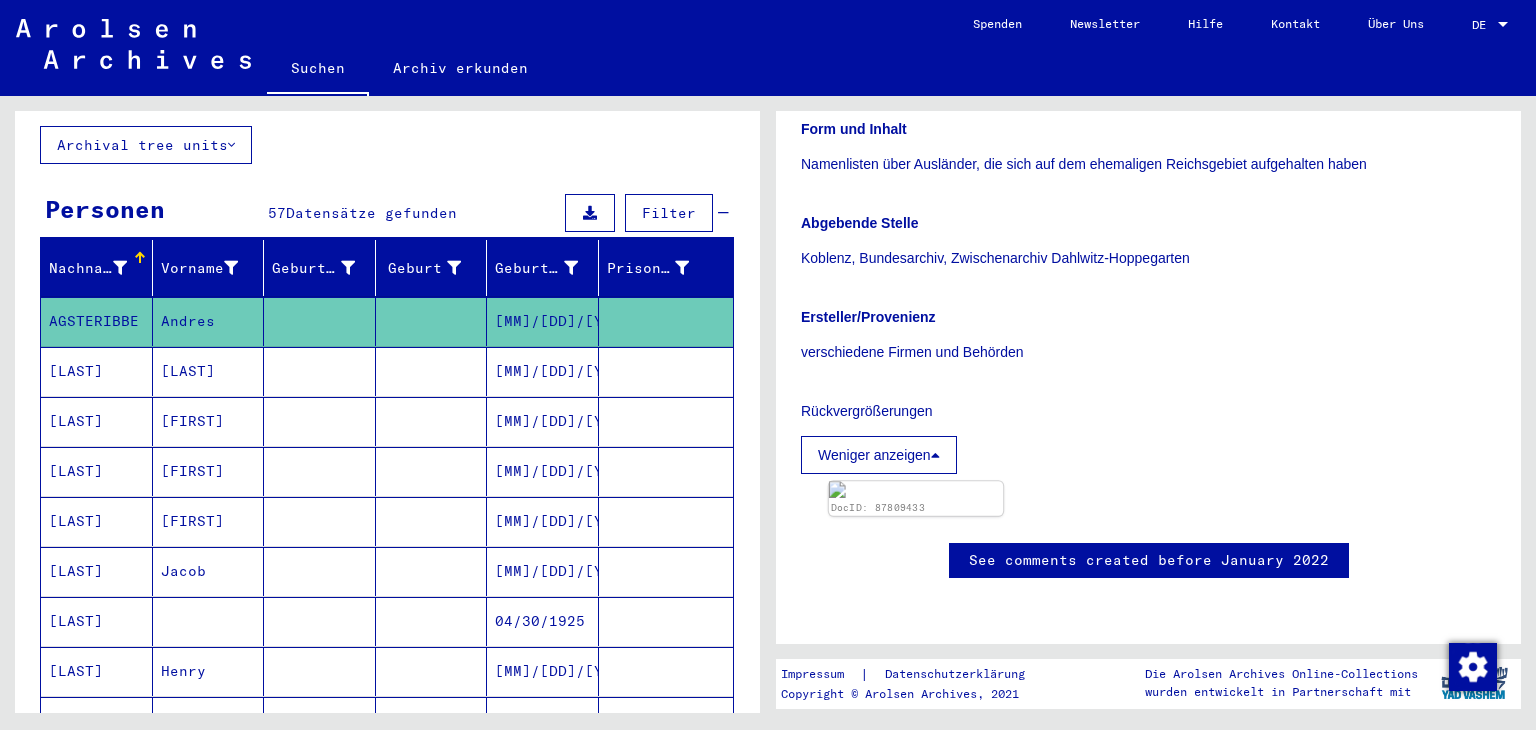 click at bounding box center [916, 489] 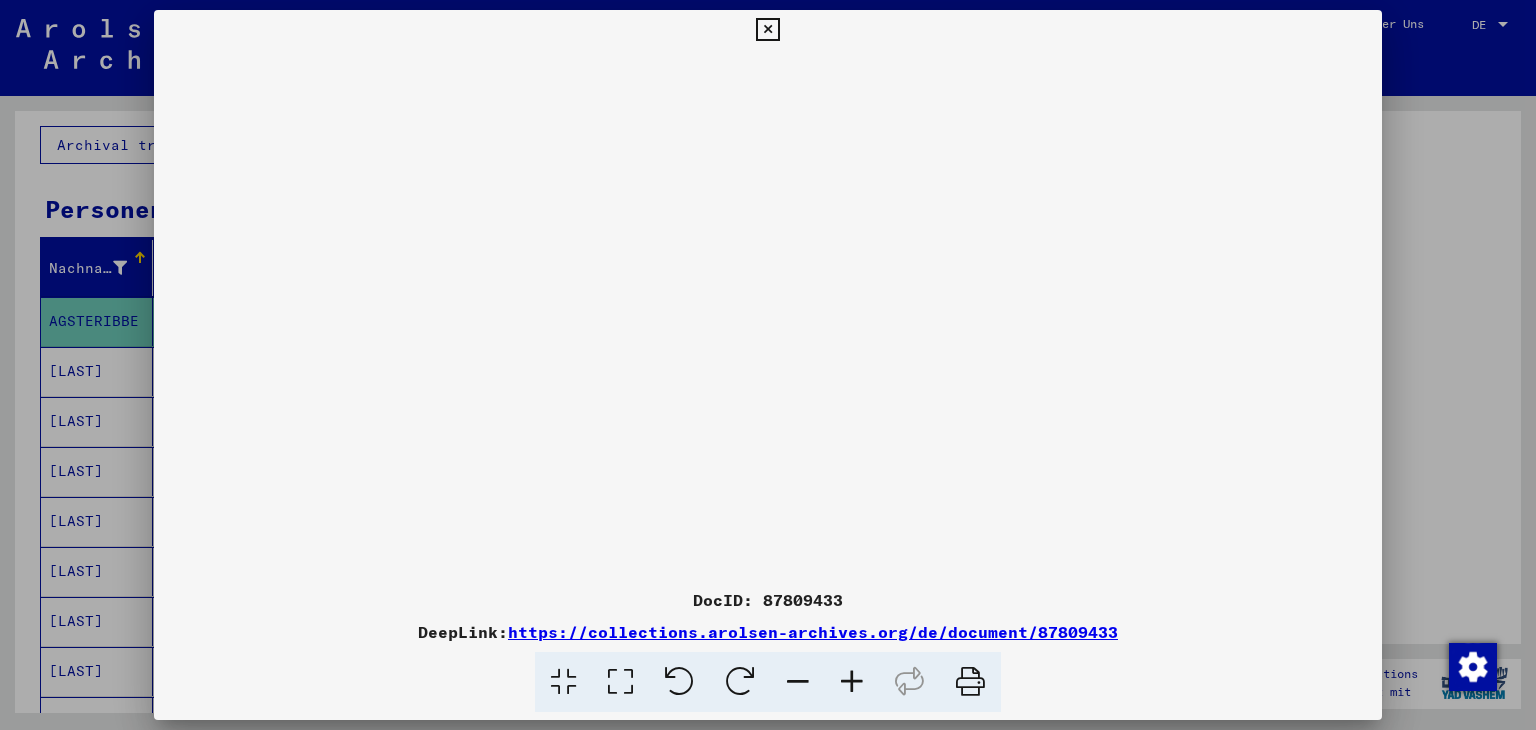 click at bounding box center [767, 30] 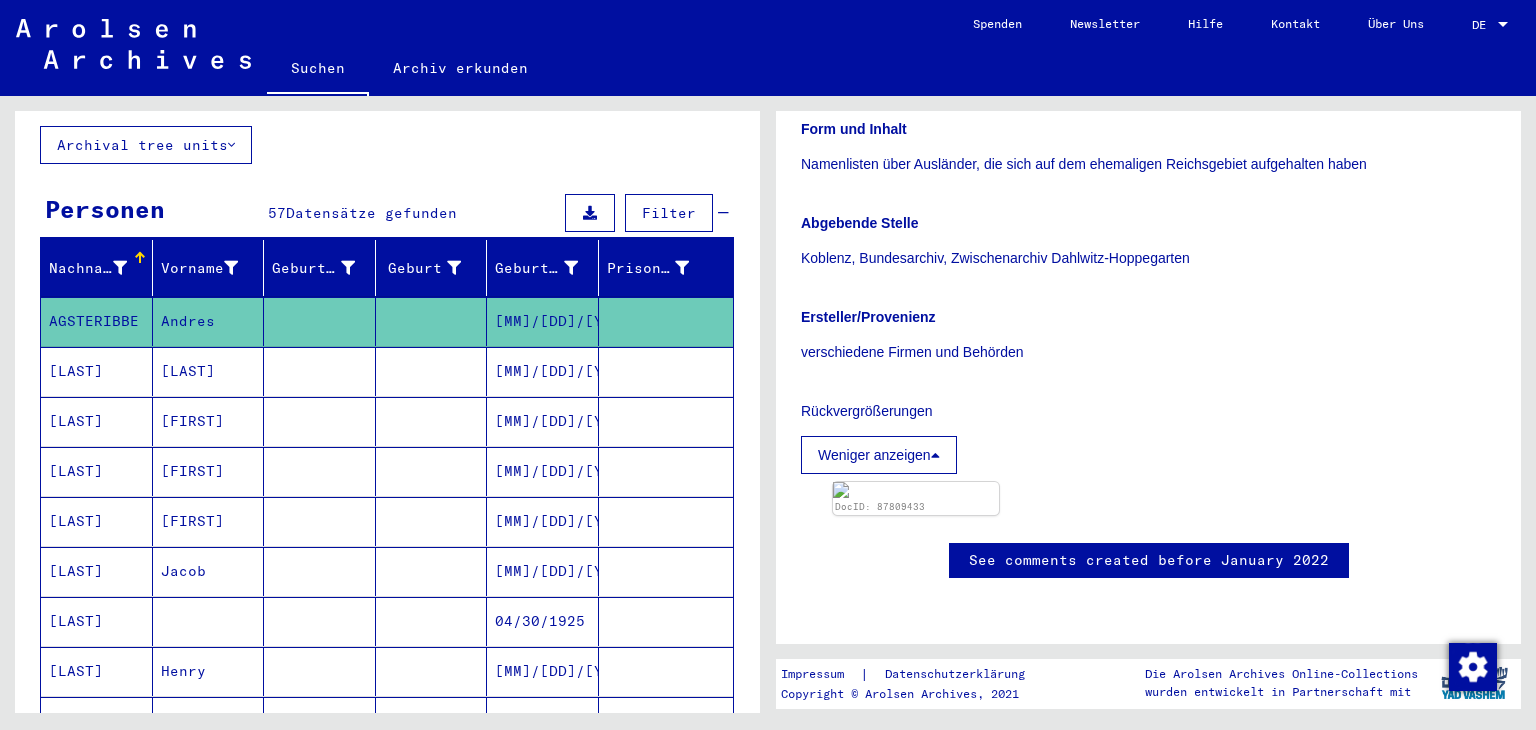 scroll, scrollTop: 727, scrollLeft: 0, axis: vertical 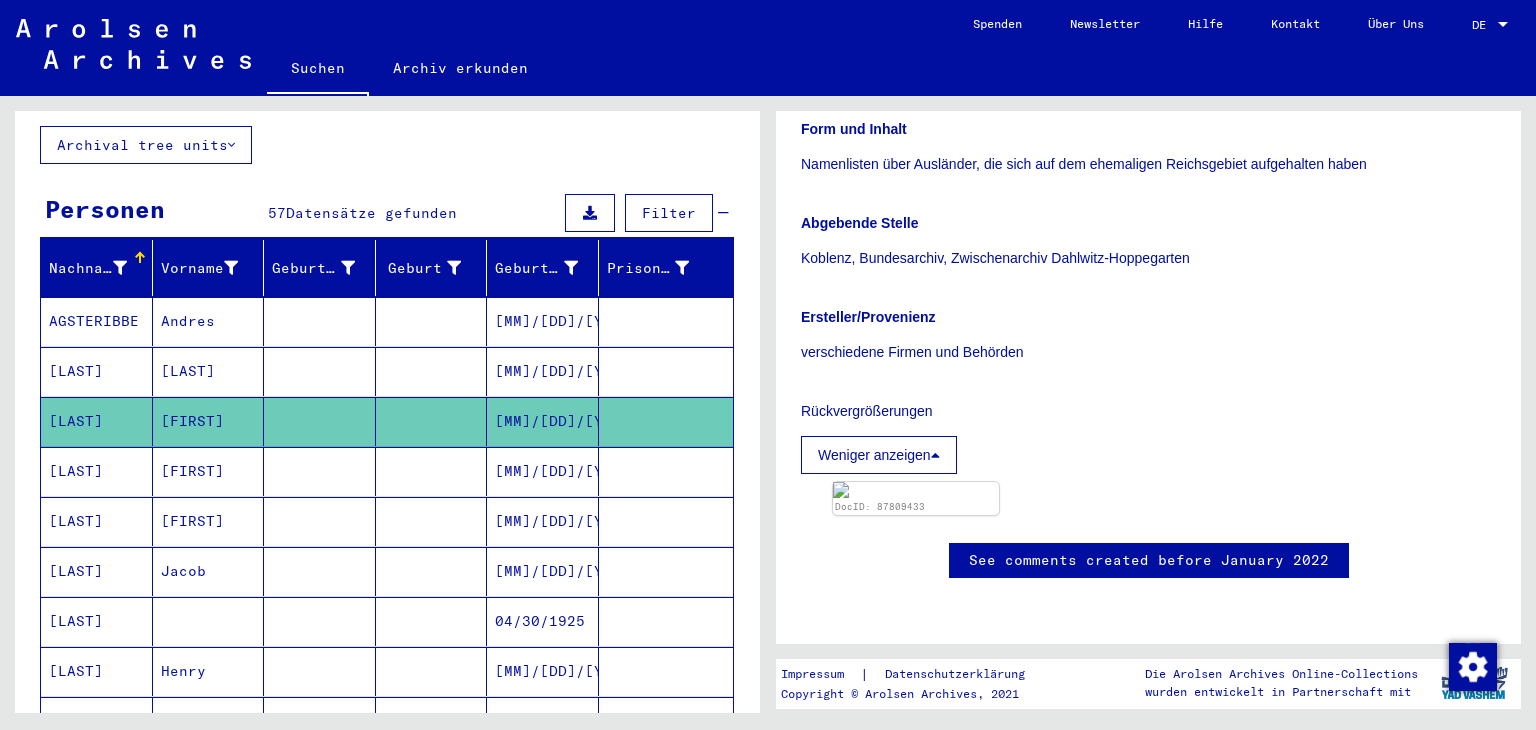click on "[MM]/[DD]/[YYYY]" at bounding box center [543, 321] 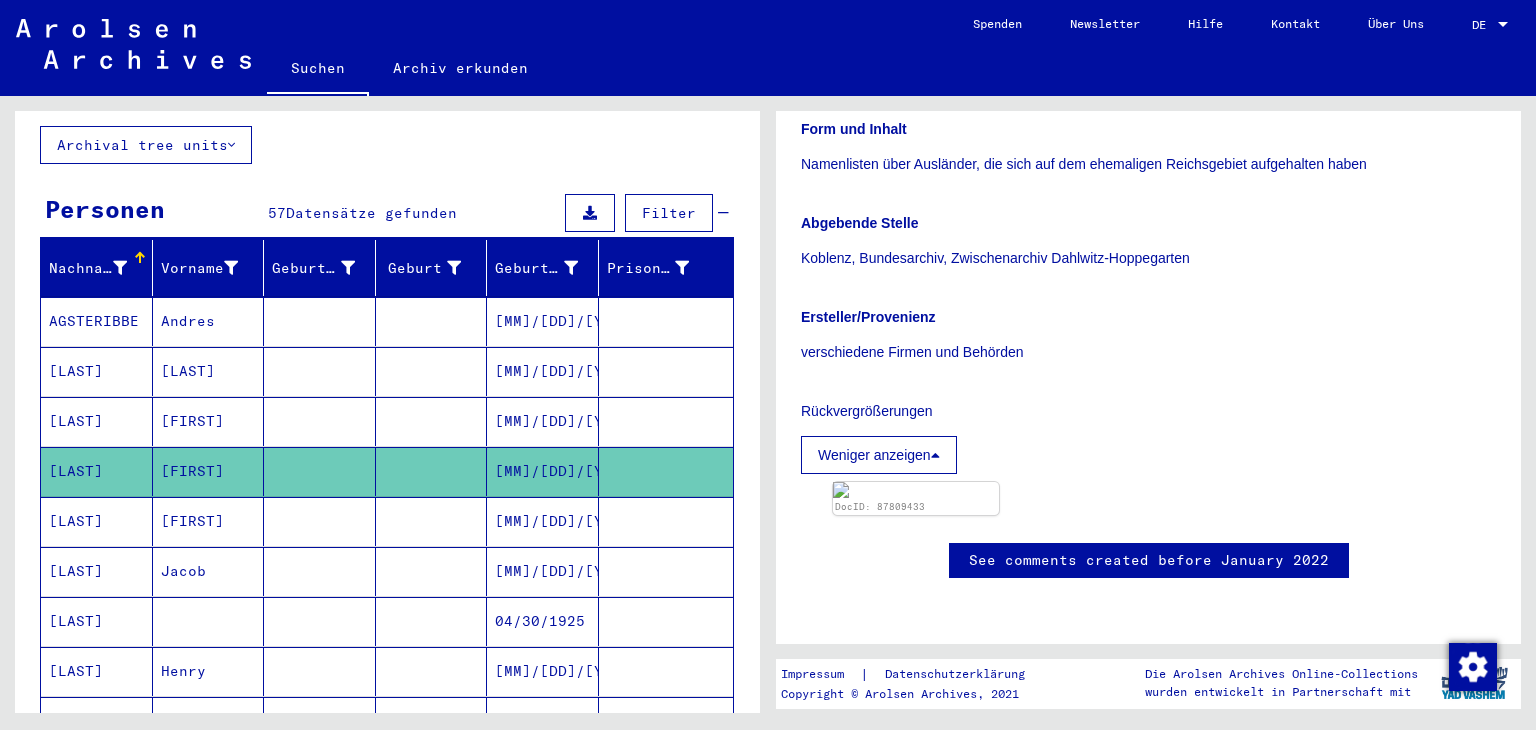 click on "Weniger anzeigen" at bounding box center [879, 455] 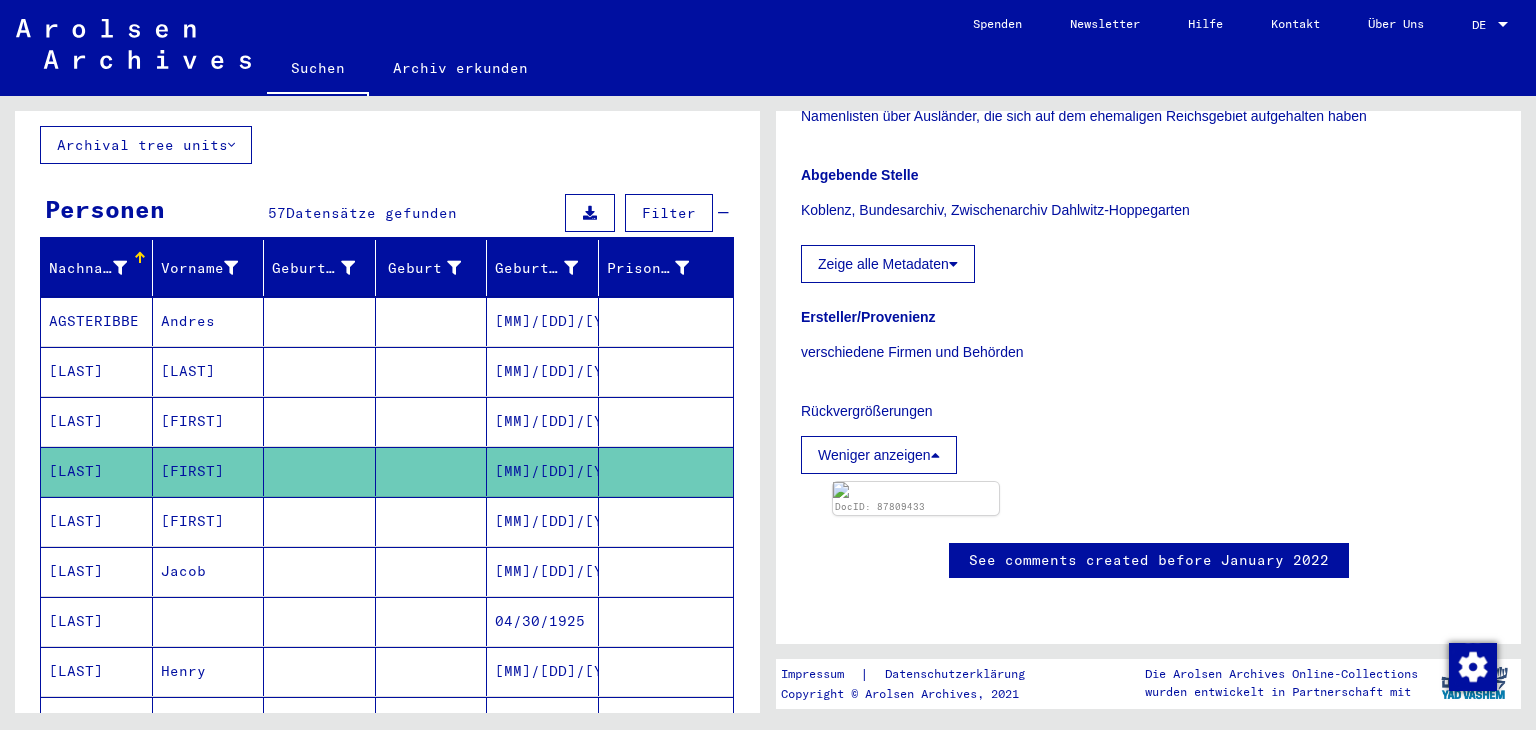 scroll, scrollTop: 383, scrollLeft: 0, axis: vertical 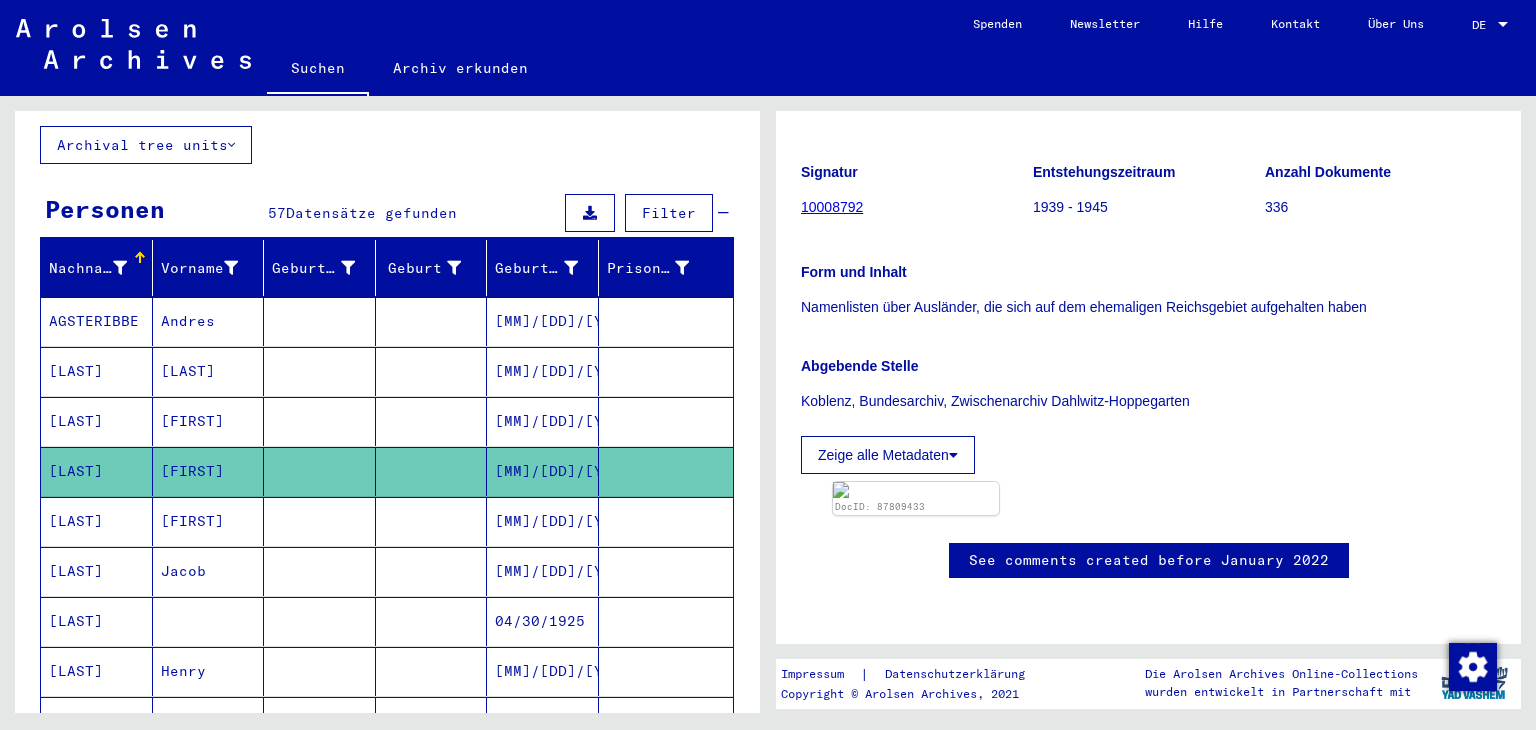 click on "[MM]/[DD]/[YYYY]" at bounding box center [543, 321] 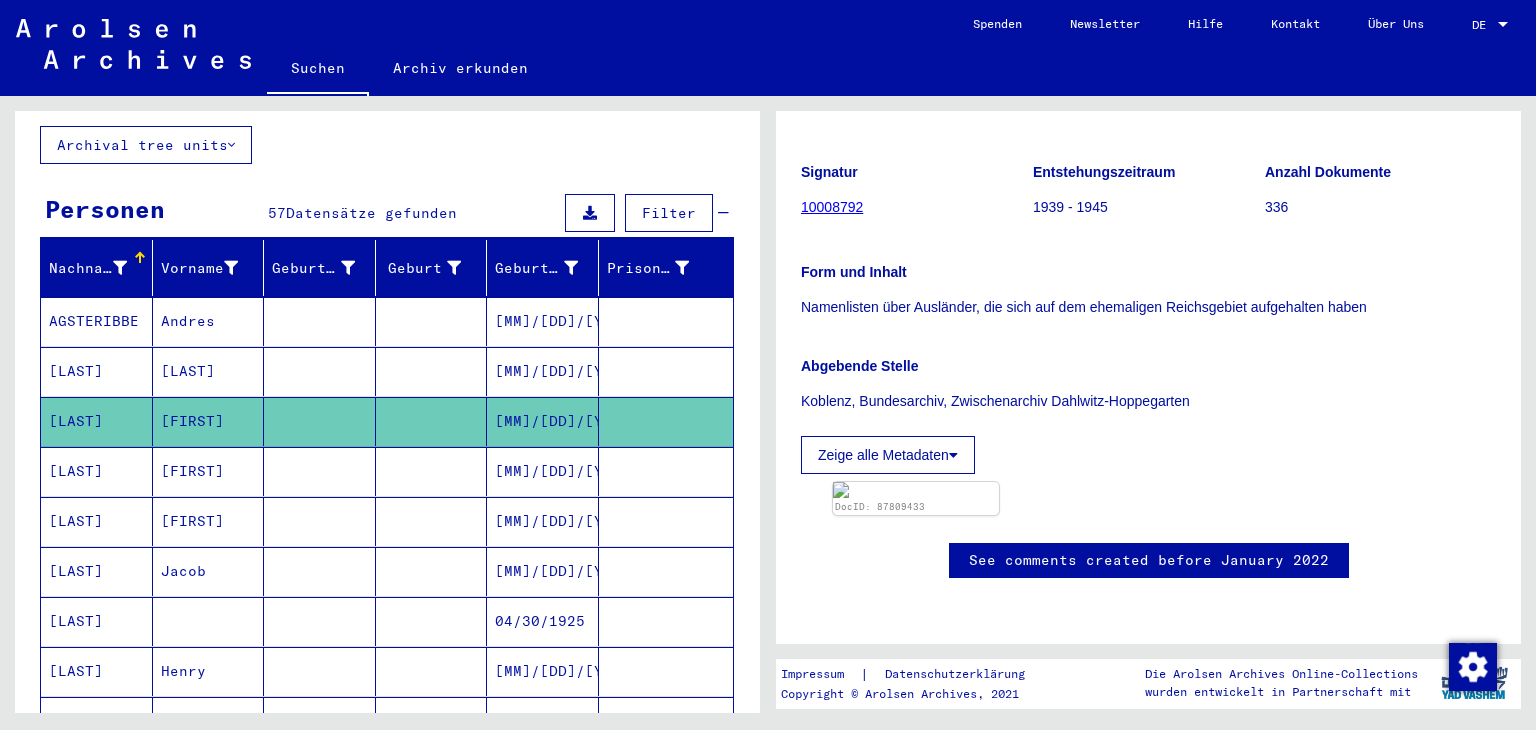 click on "Zeige alle Metadaten" at bounding box center [888, 455] 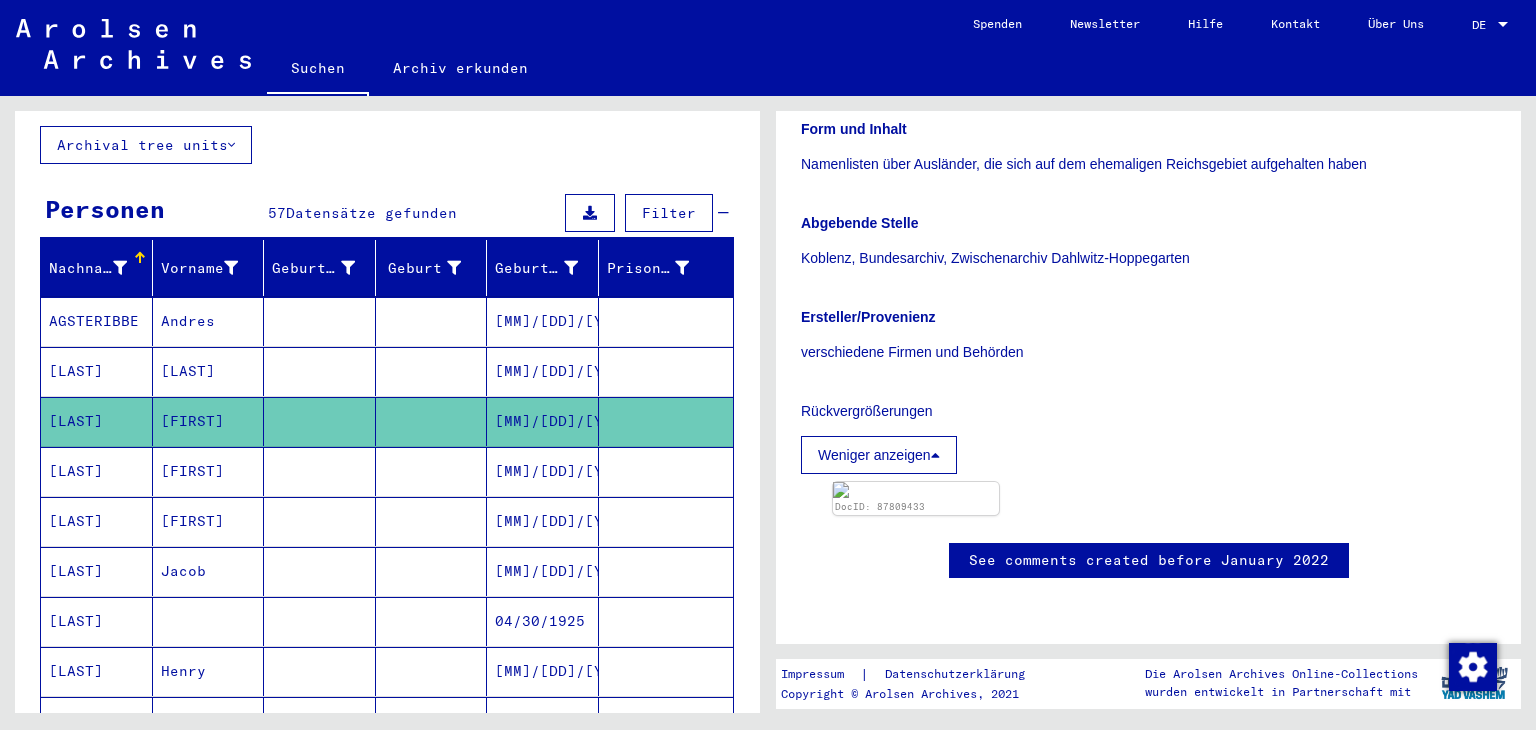 scroll, scrollTop: 776, scrollLeft: 0, axis: vertical 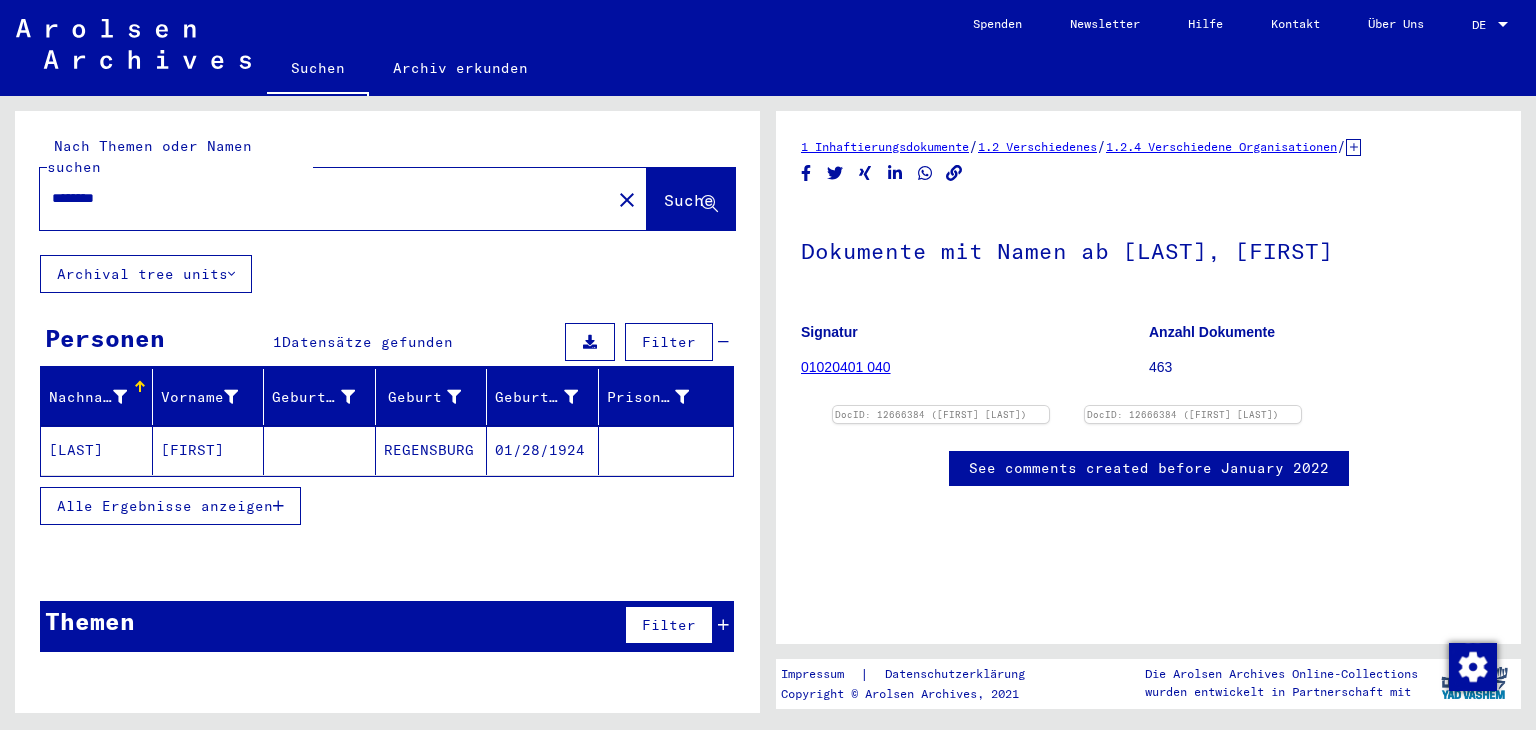 click at bounding box center [1353, 147] 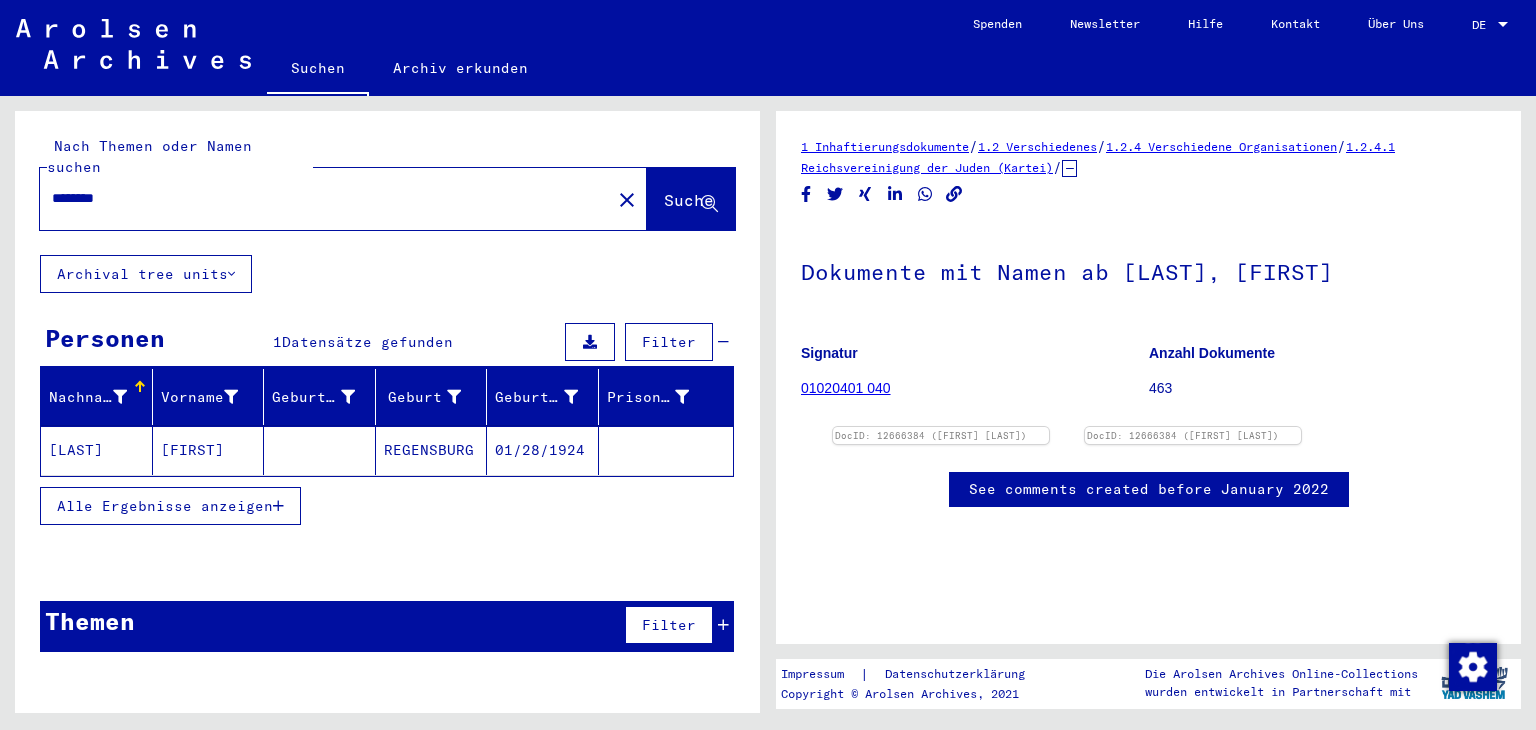 drag, startPoint x: 1419, startPoint y: 146, endPoint x: 1068, endPoint y: 169, distance: 351.75275 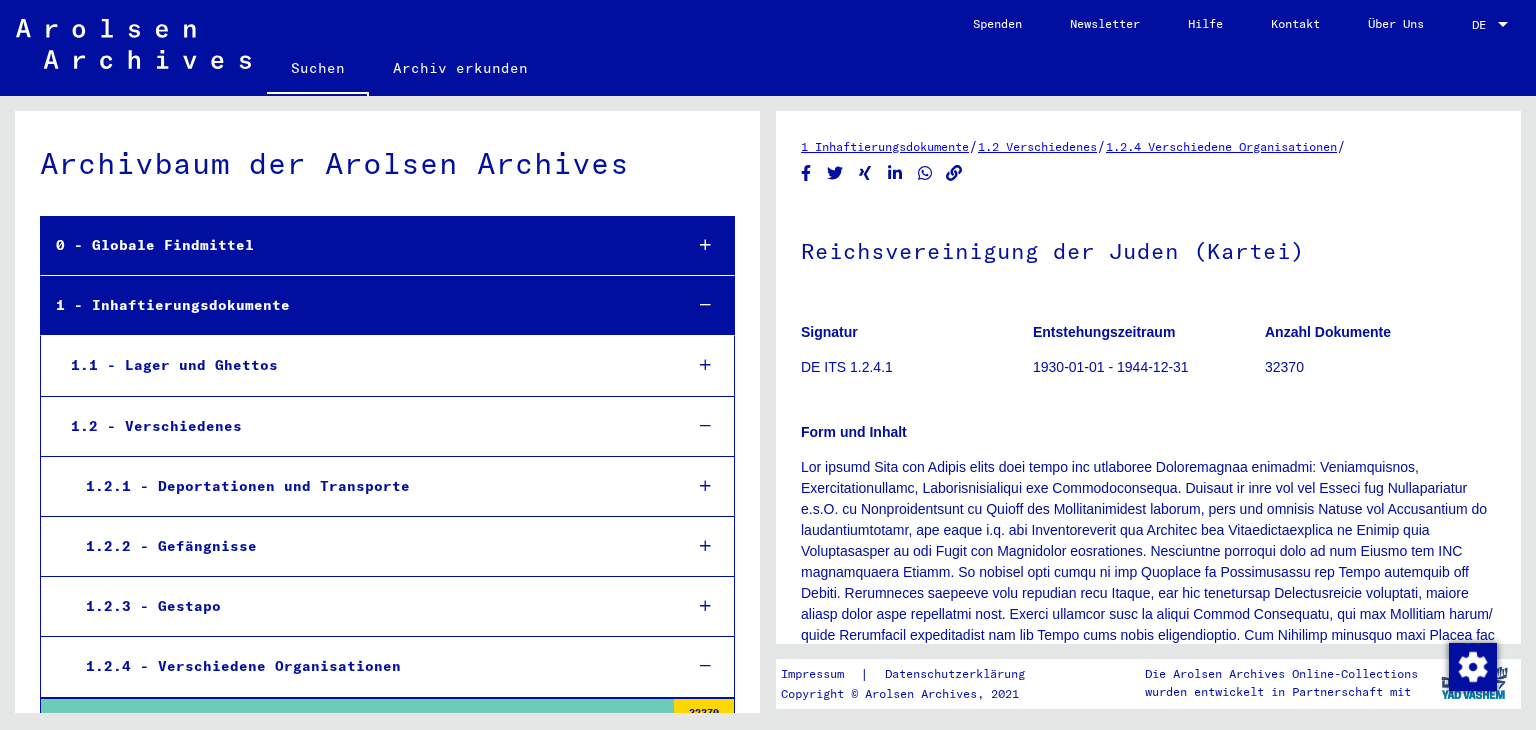 scroll, scrollTop: 356, scrollLeft: 0, axis: vertical 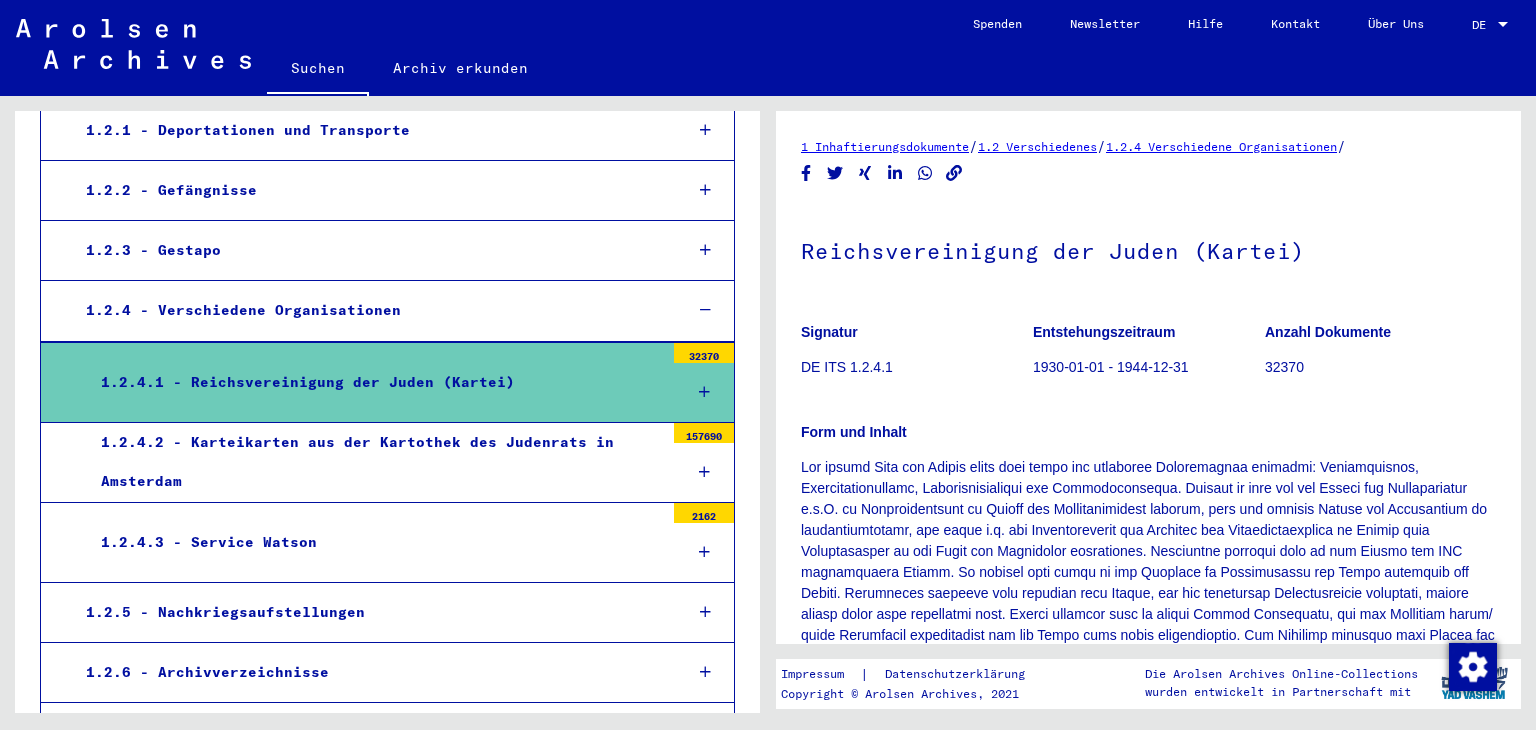 drag, startPoint x: 904, startPoint y: 367, endPoint x: 793, endPoint y: 363, distance: 111.07205 